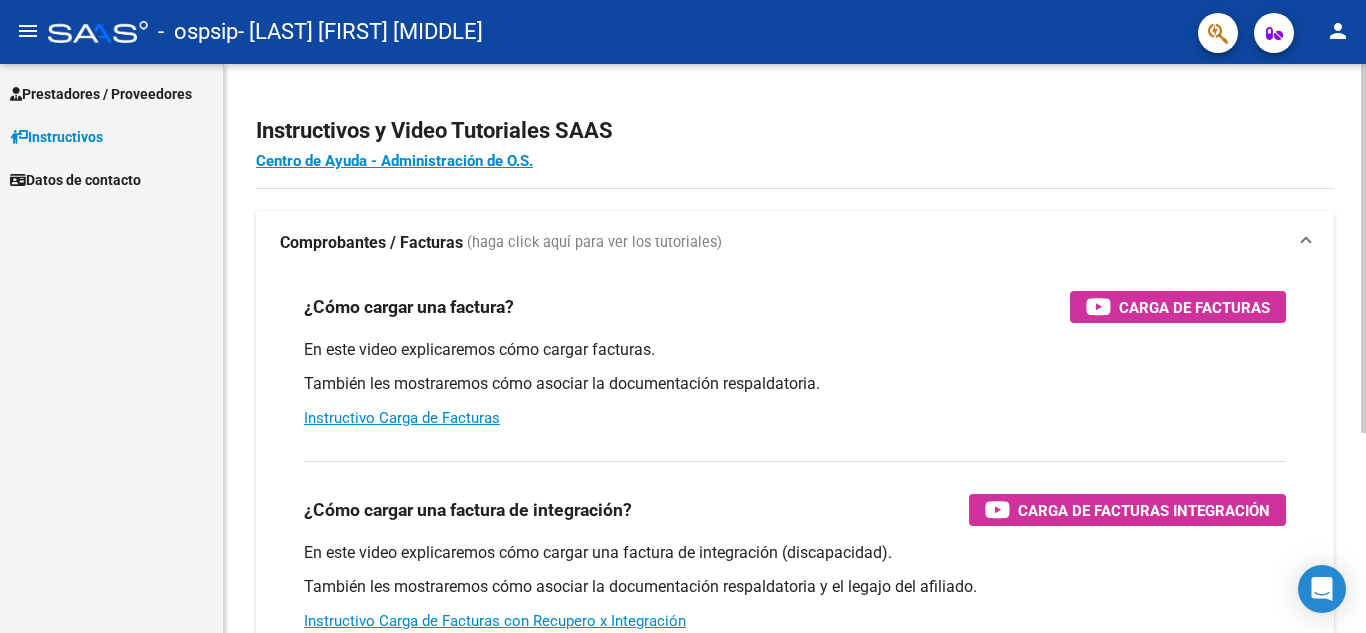 scroll, scrollTop: 0, scrollLeft: 0, axis: both 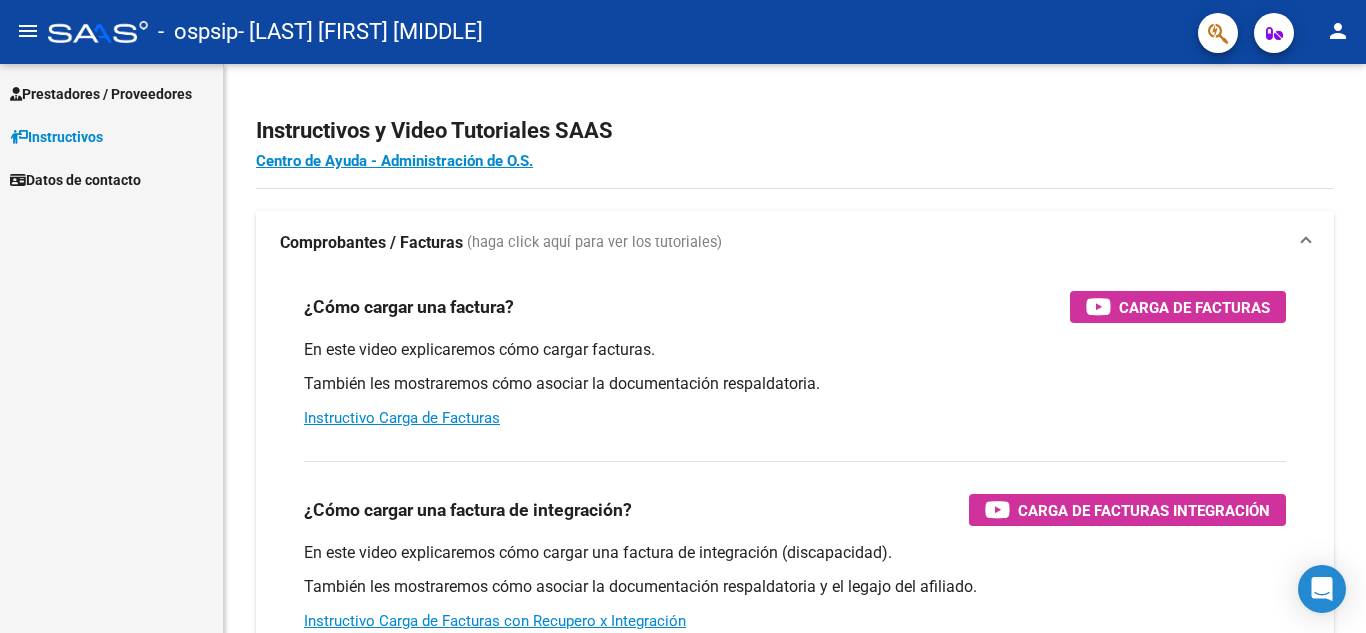 click on "Prestadores / Proveedores" at bounding box center [101, 94] 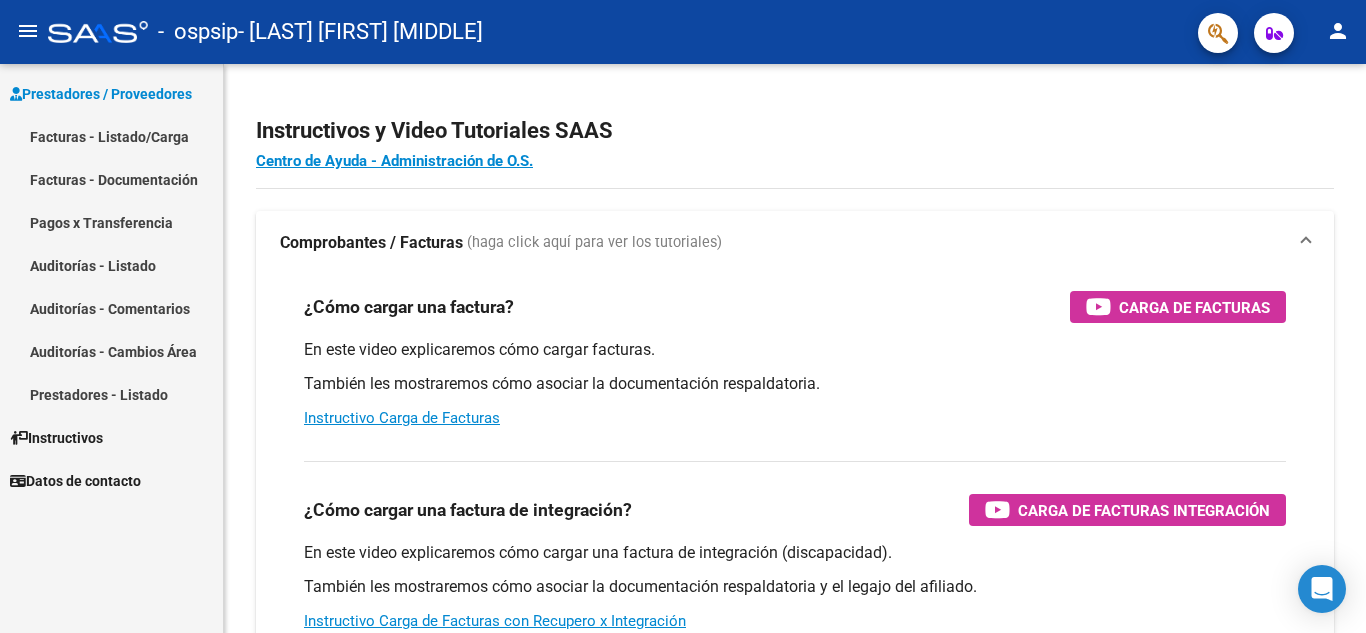 click on "Facturas - Listado/Carga" at bounding box center [111, 136] 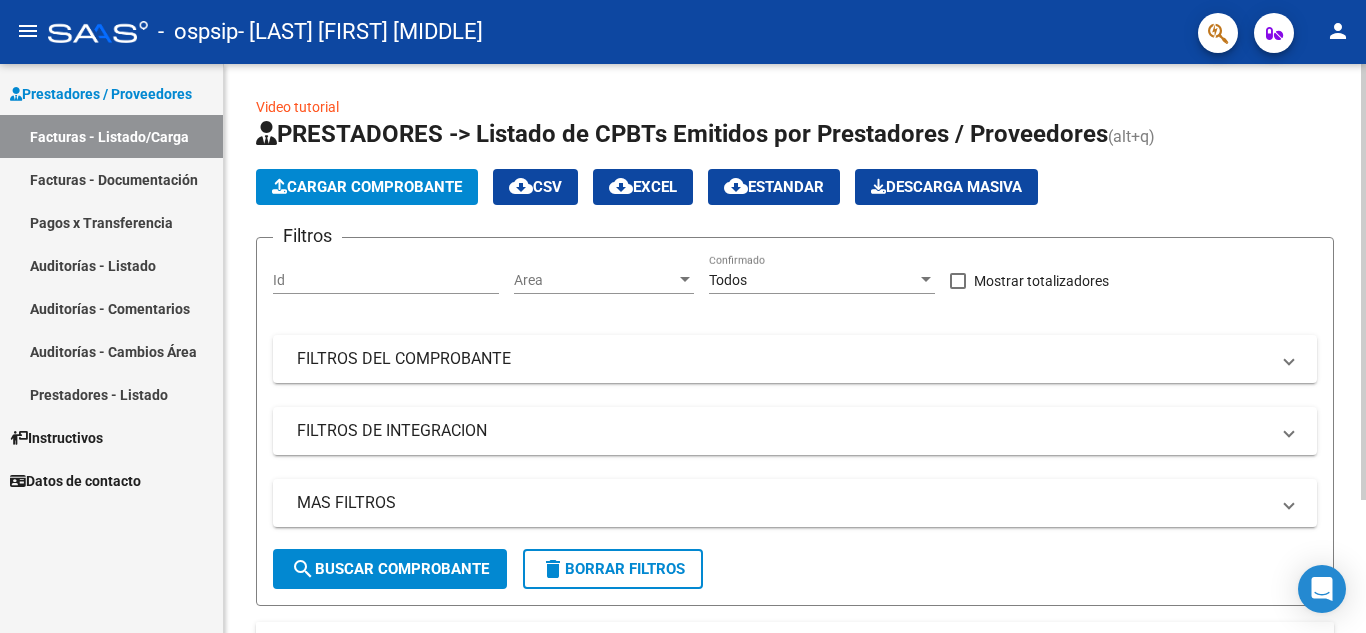 click on "Cargar Comprobante" 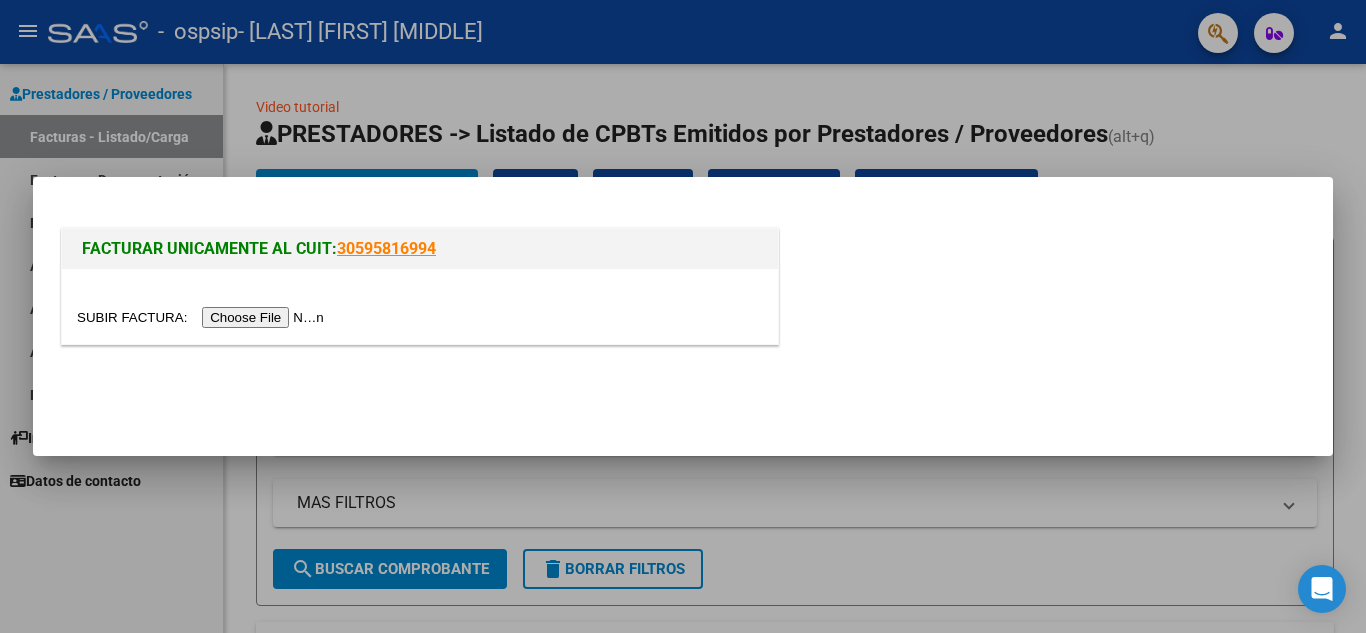 click at bounding box center (203, 317) 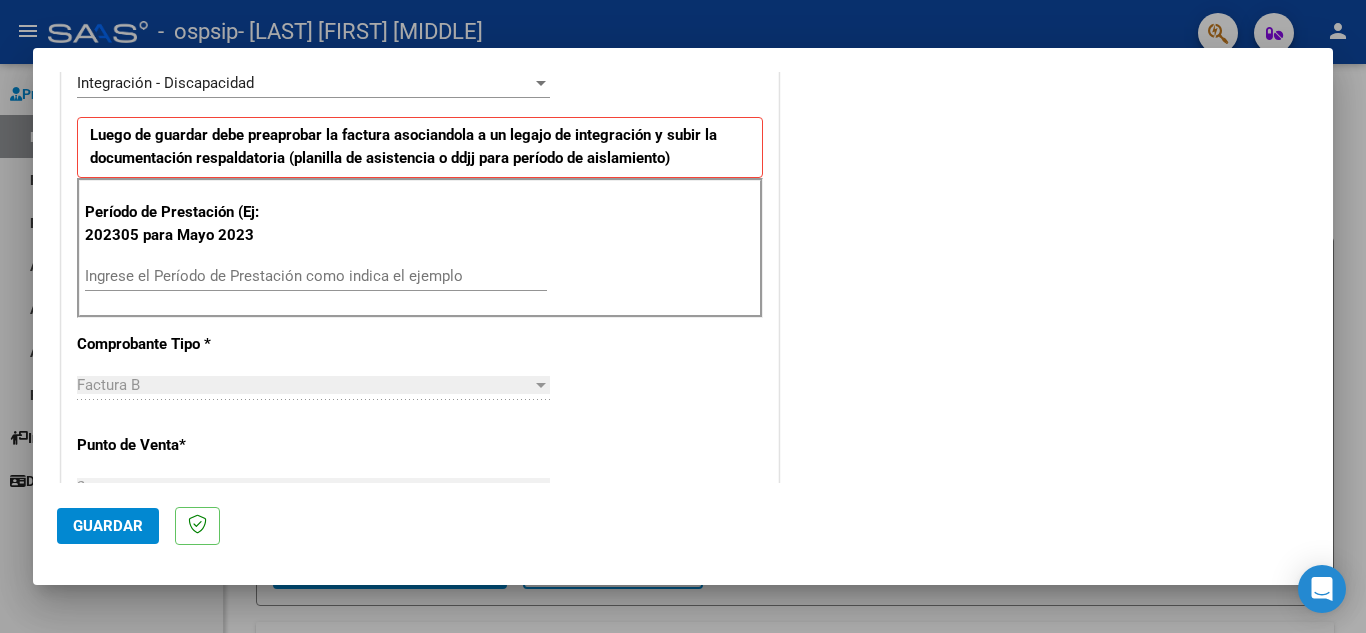 scroll, scrollTop: 400, scrollLeft: 0, axis: vertical 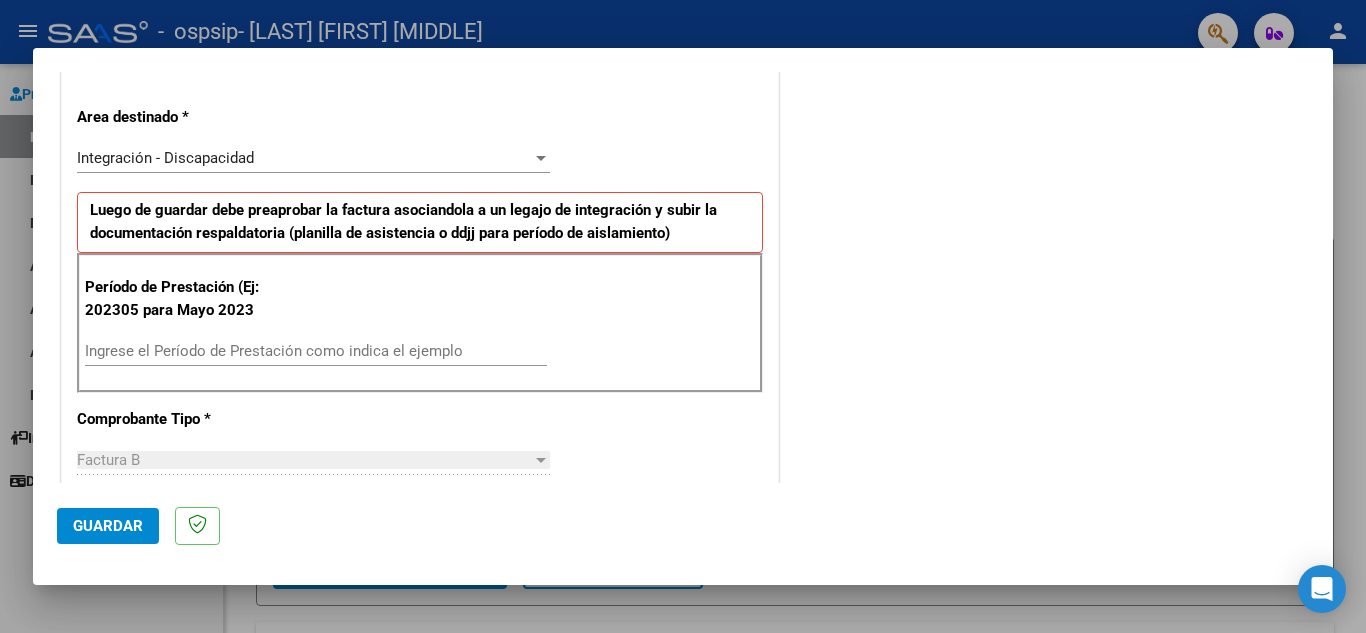 click on "Ingrese el Período de Prestación como indica el ejemplo" at bounding box center [316, 351] 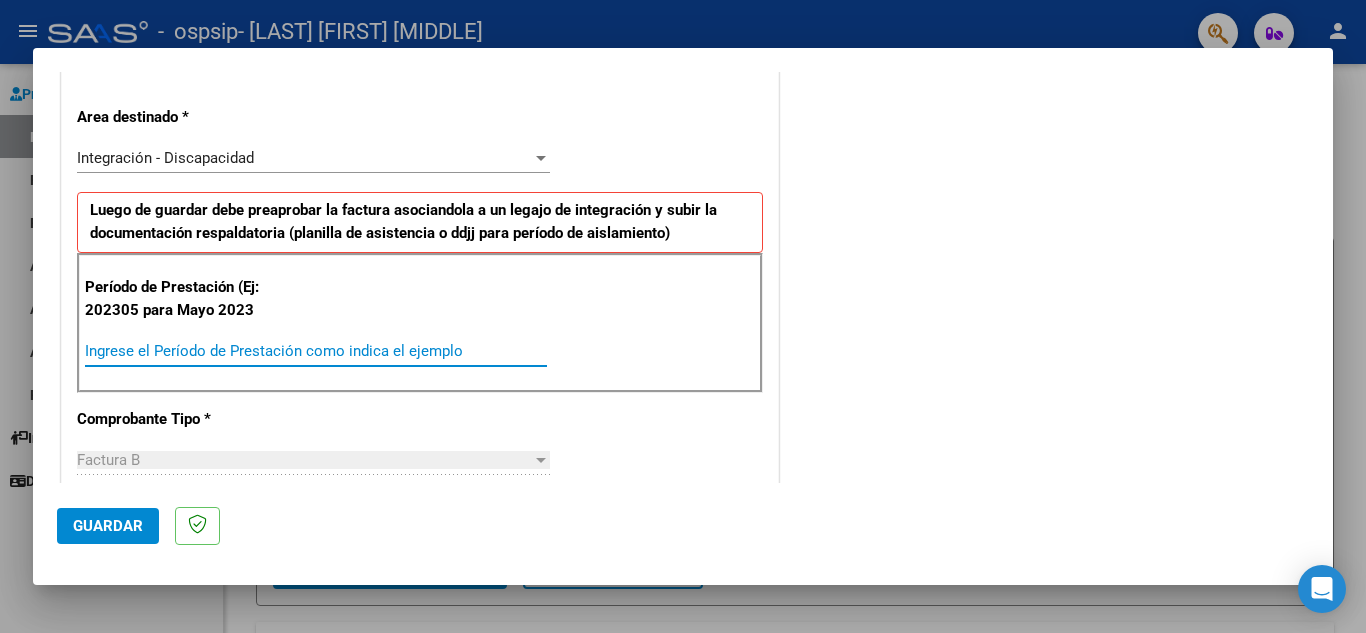 click on "Ingrese el Período de Prestación como indica el ejemplo" at bounding box center [316, 351] 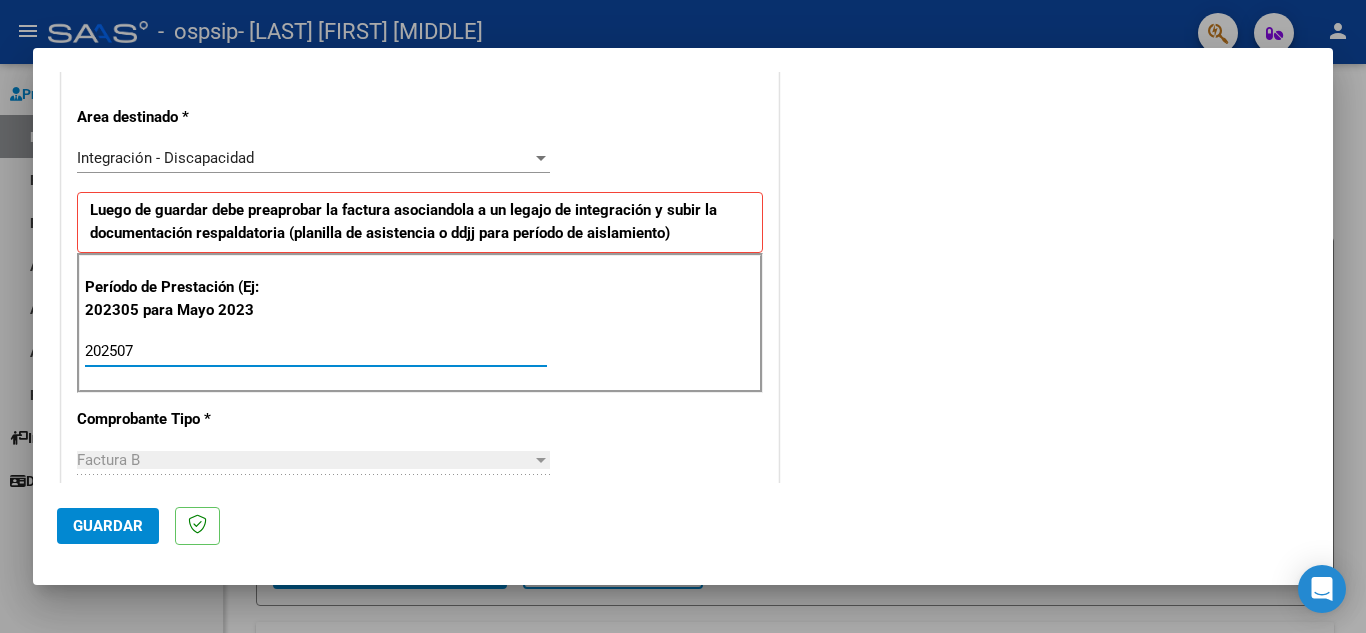 type on "202507" 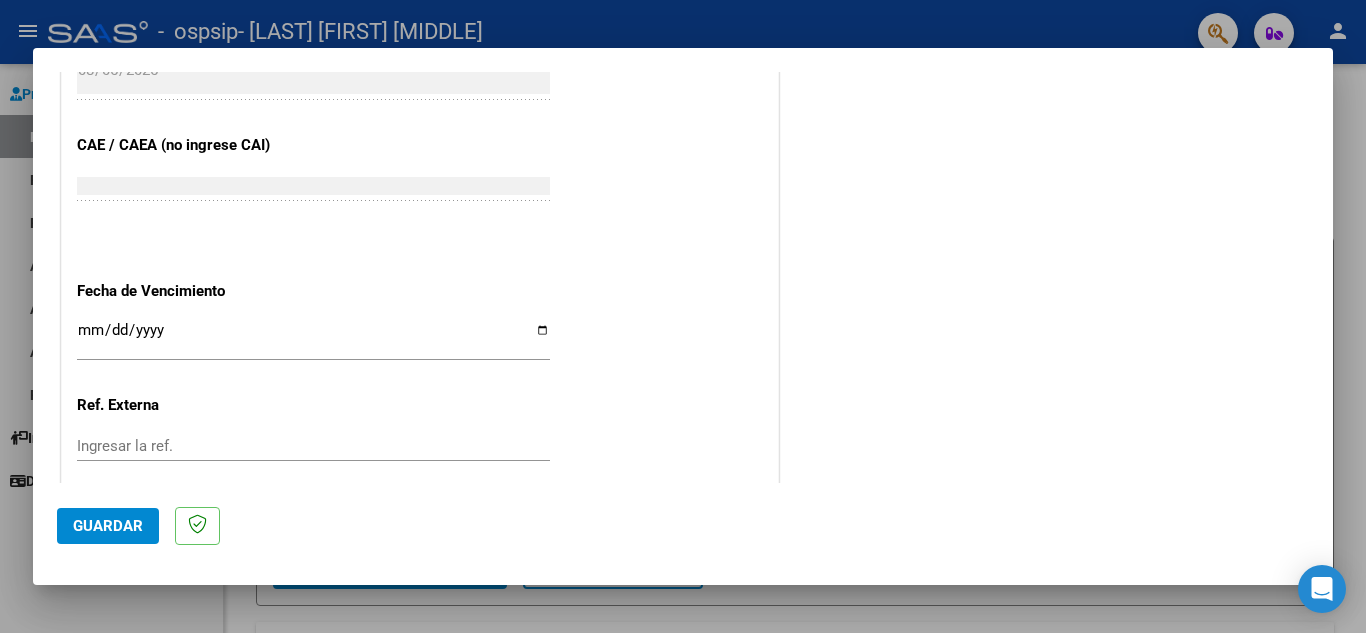 scroll, scrollTop: 1200, scrollLeft: 0, axis: vertical 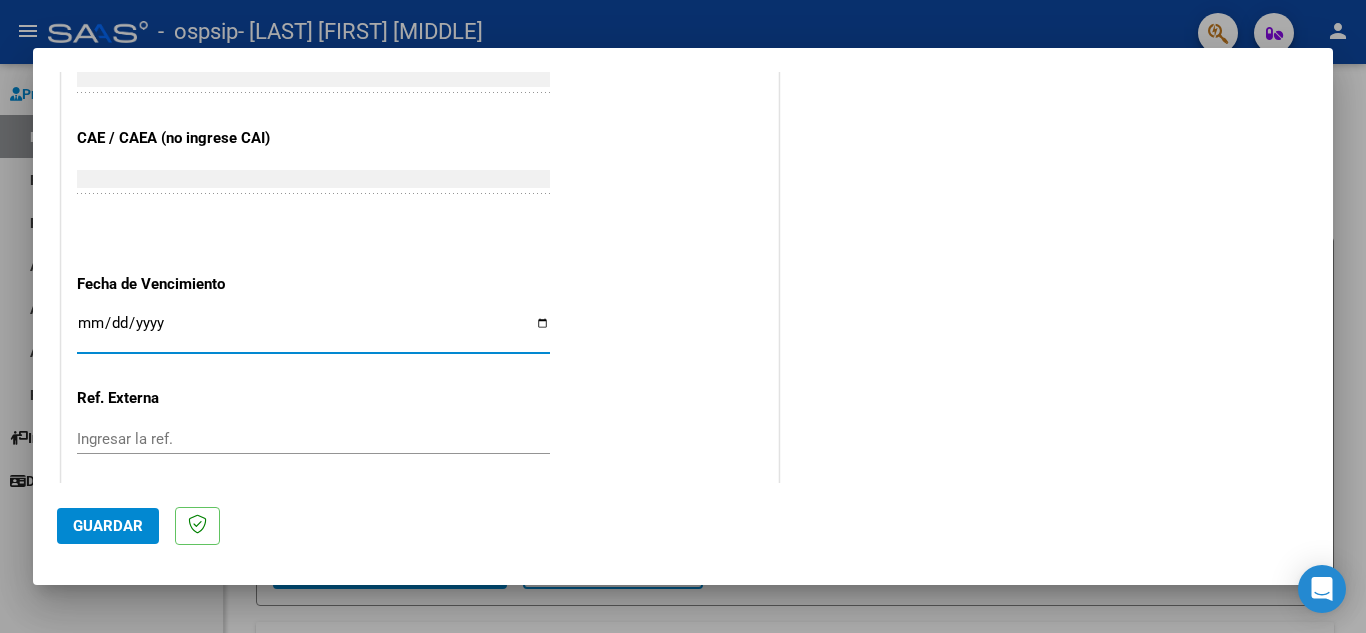 click on "Ingresar la fecha" at bounding box center [313, 331] 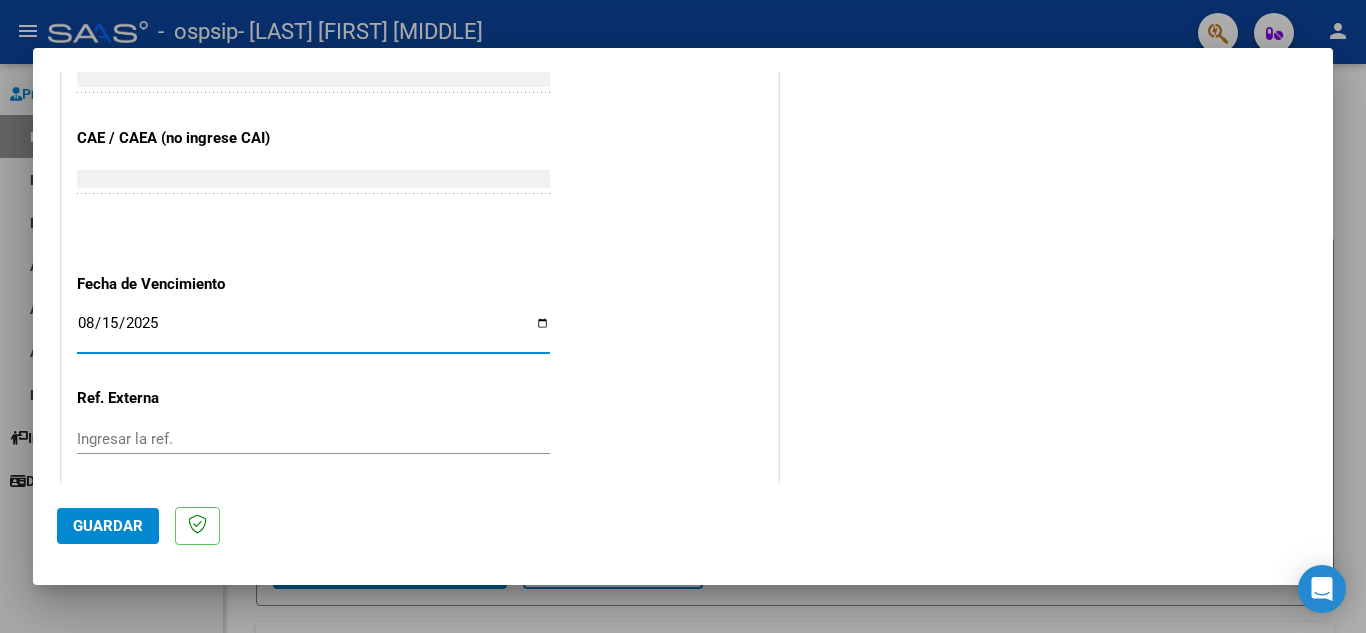 type on "2025-08-15" 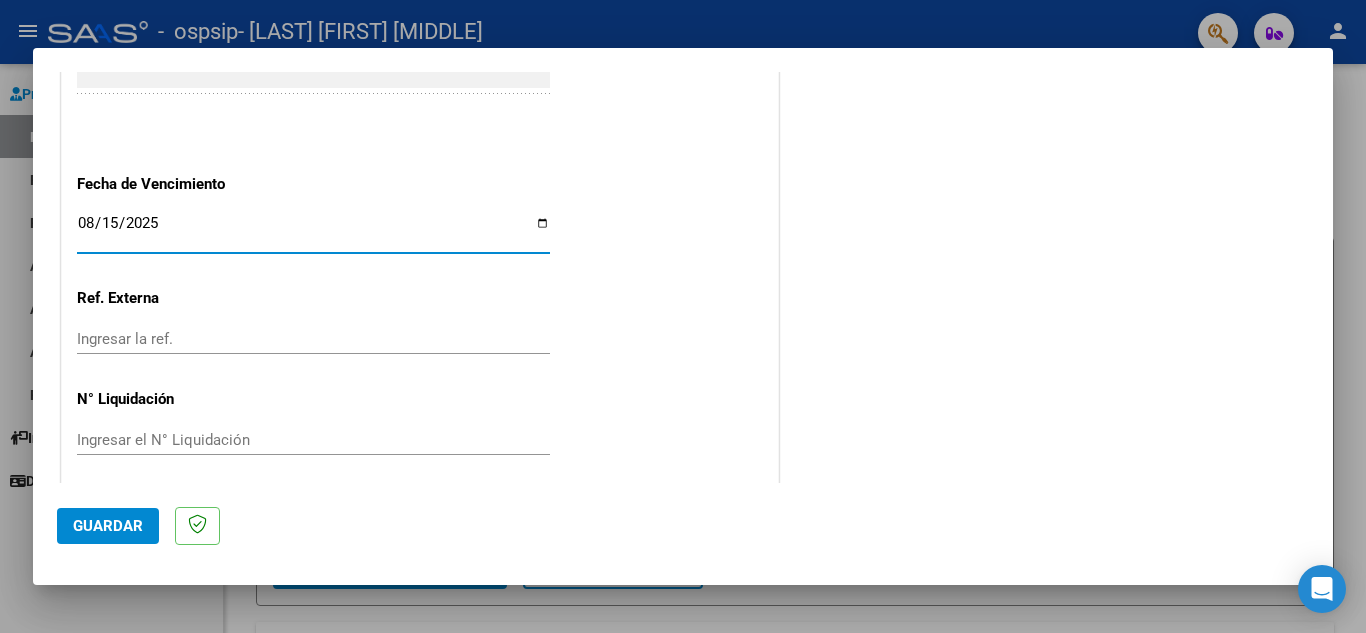 scroll, scrollTop: 1311, scrollLeft: 0, axis: vertical 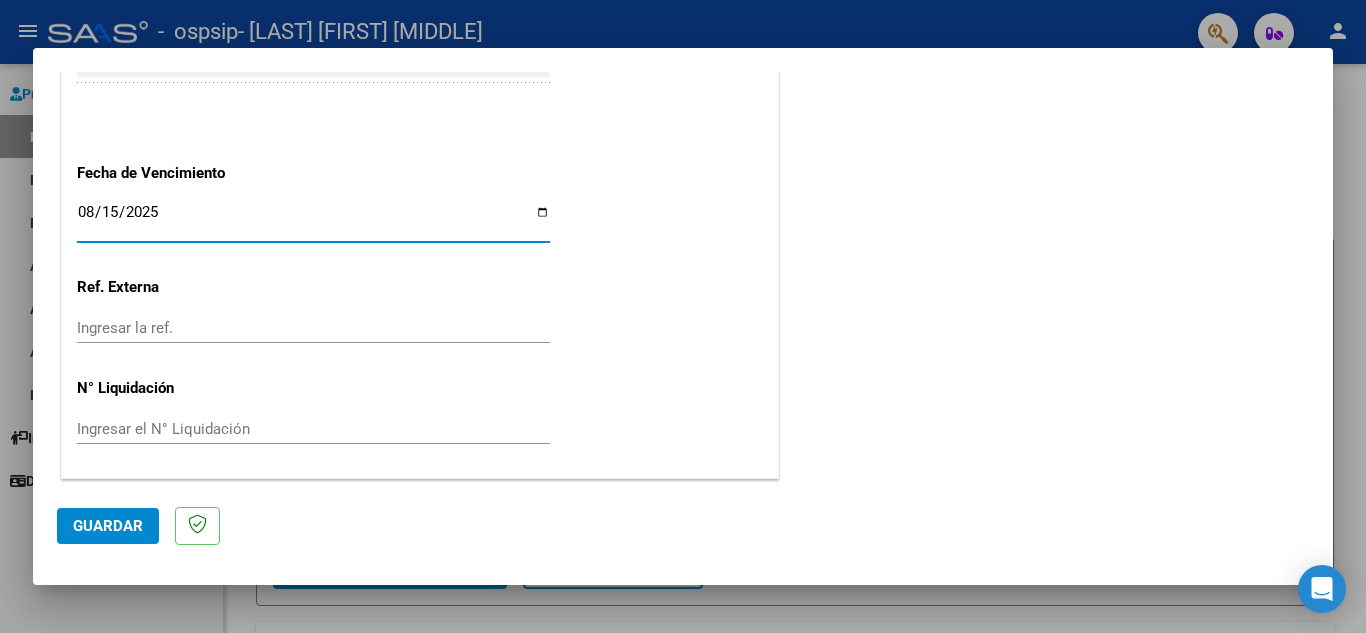click on "Guardar" 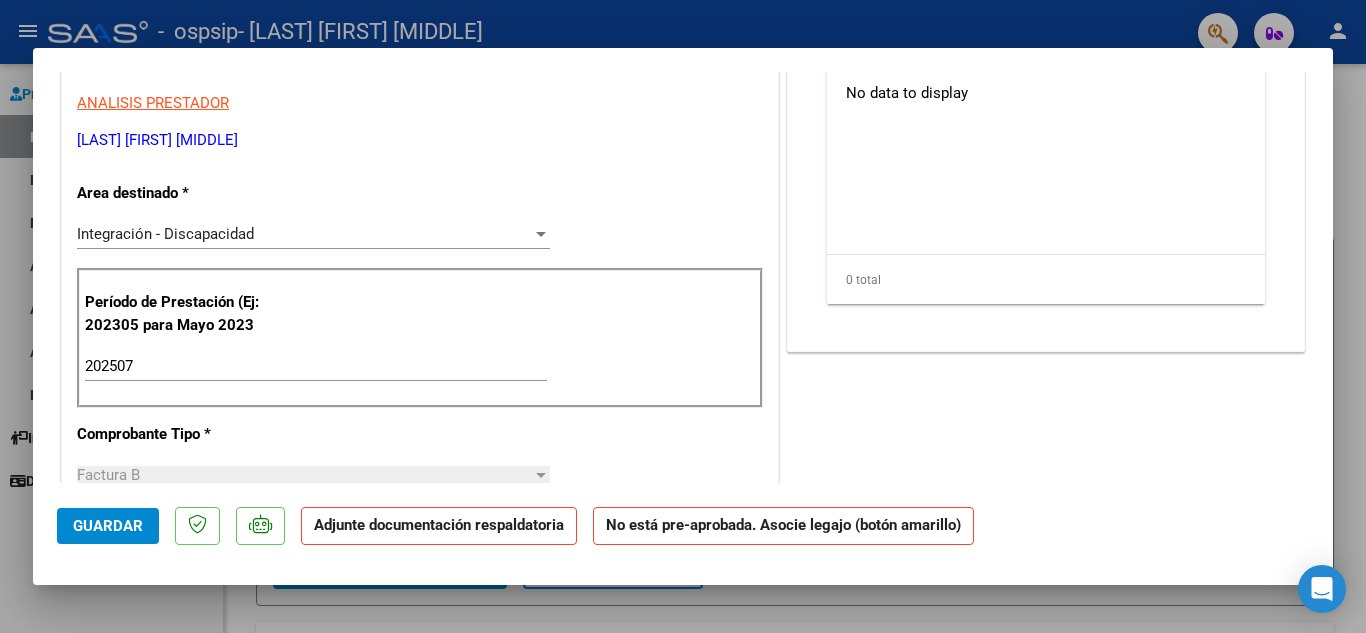 scroll, scrollTop: 0, scrollLeft: 0, axis: both 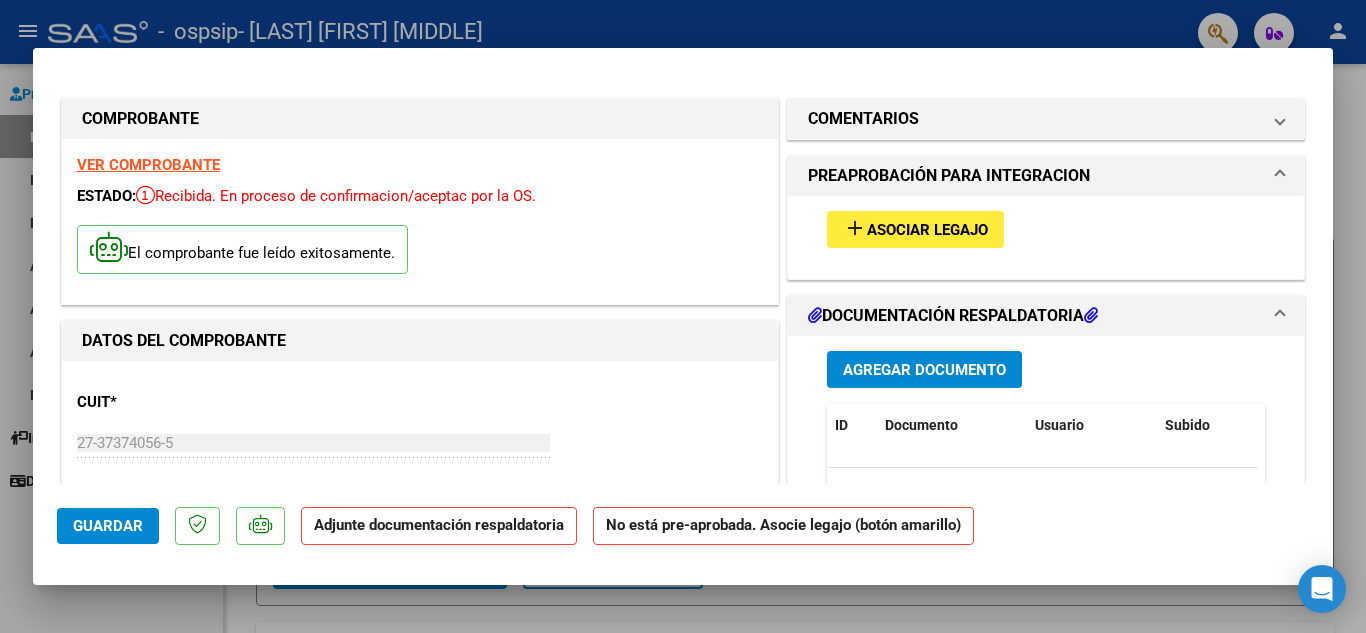 click on "add Asociar Legajo" at bounding box center (915, 229) 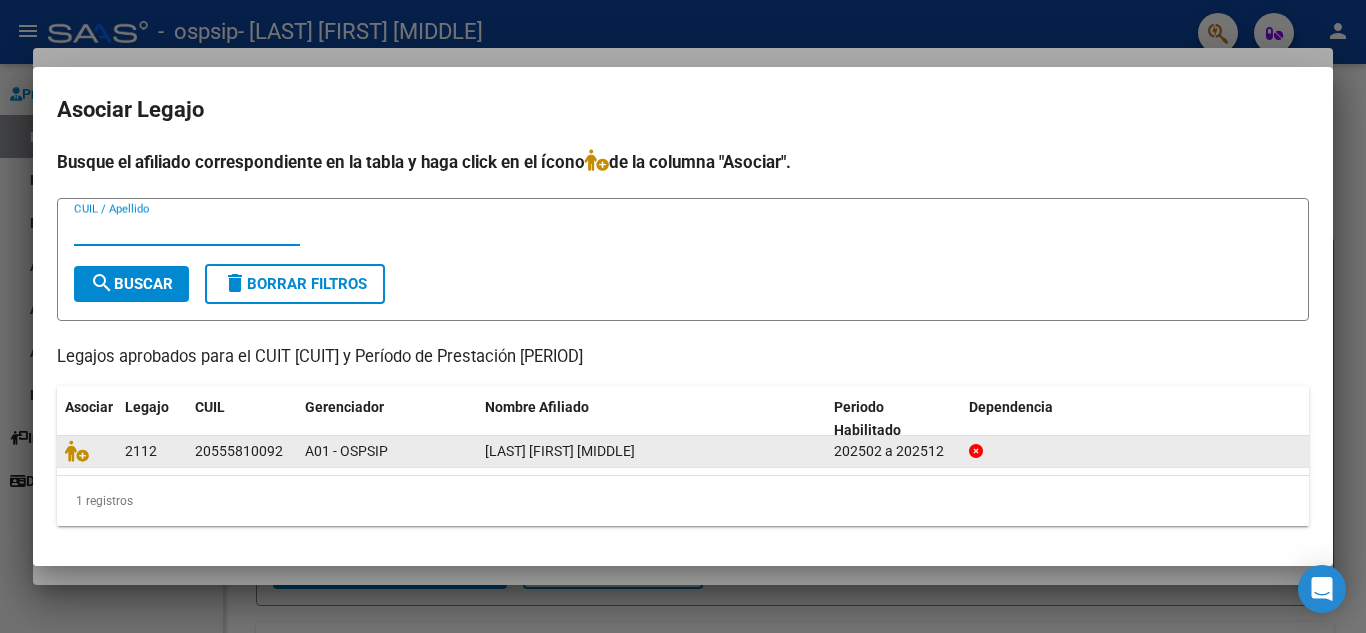click on "20555810092" 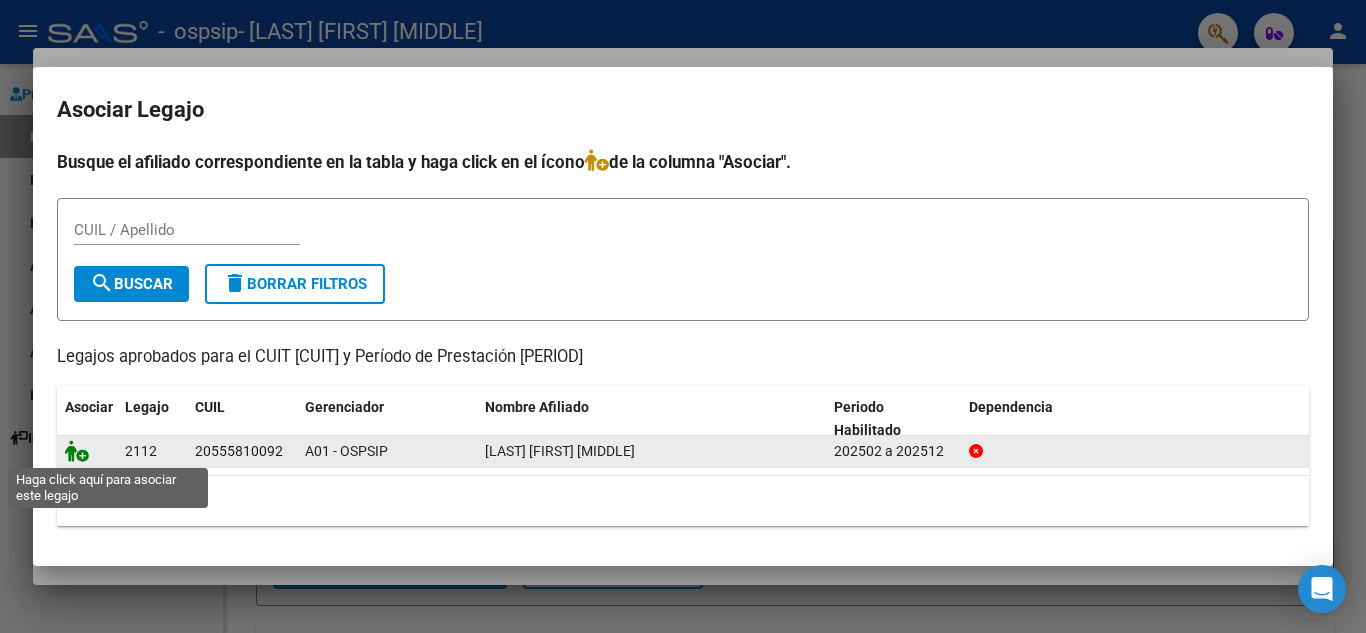 click 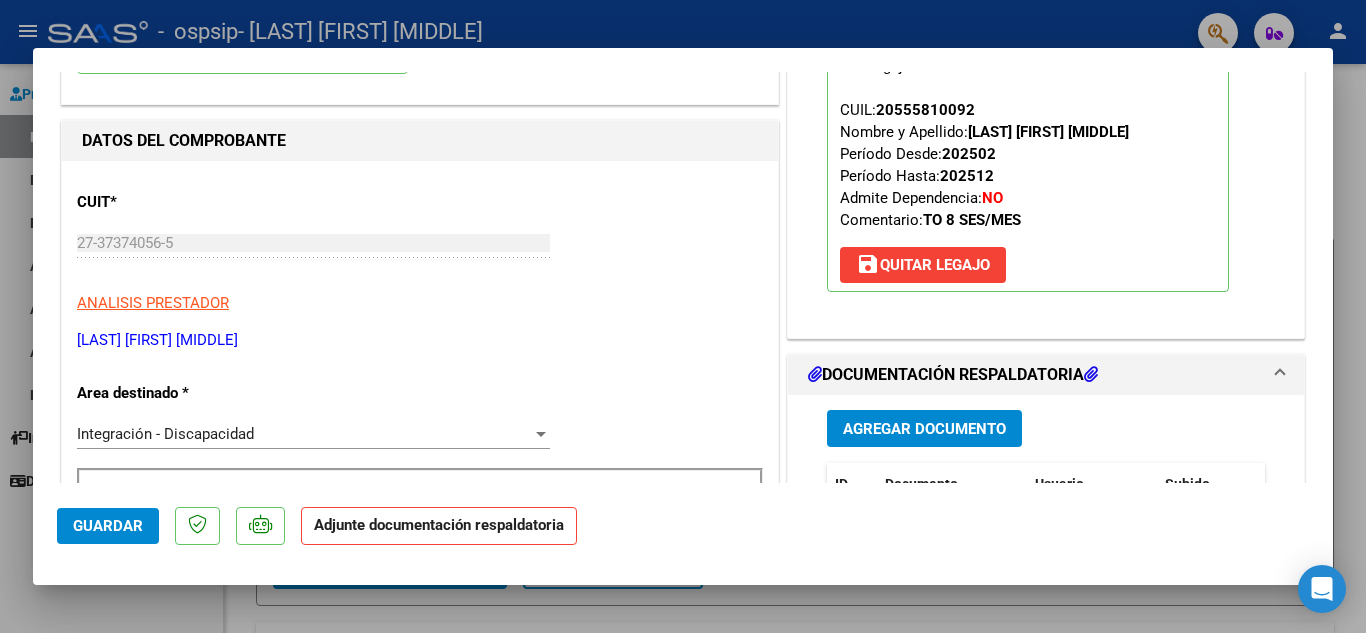 scroll, scrollTop: 300, scrollLeft: 0, axis: vertical 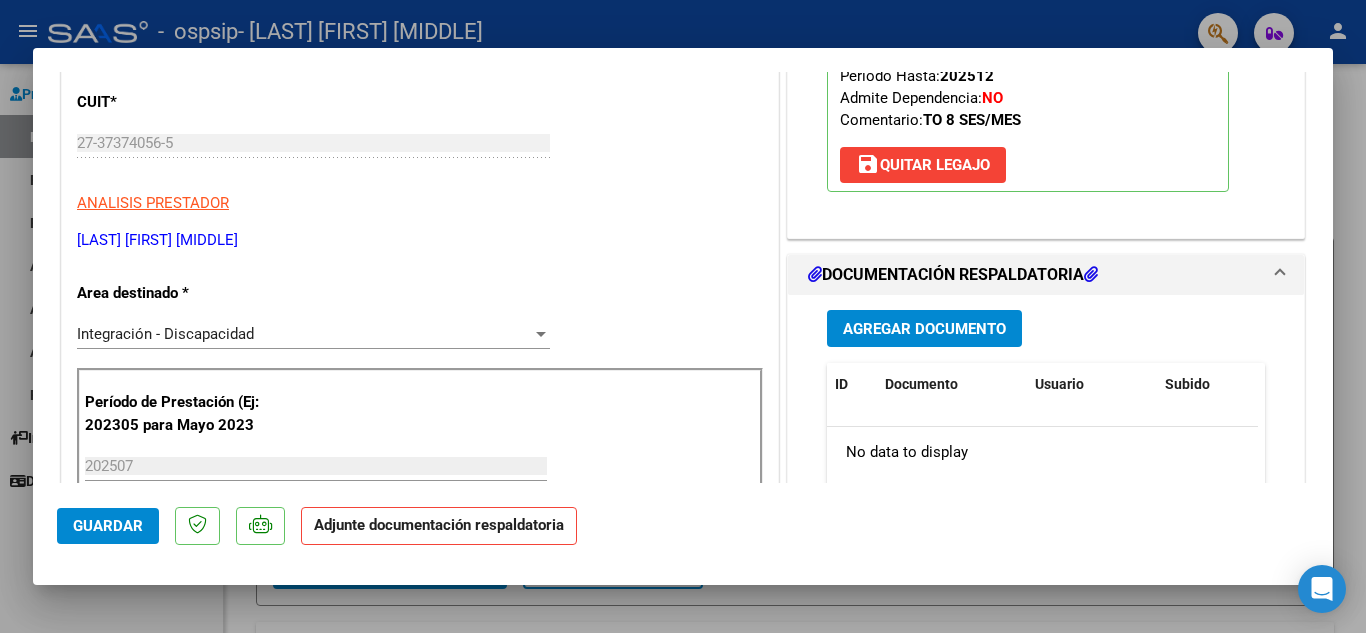 click on "Agregar Documento" at bounding box center [924, 329] 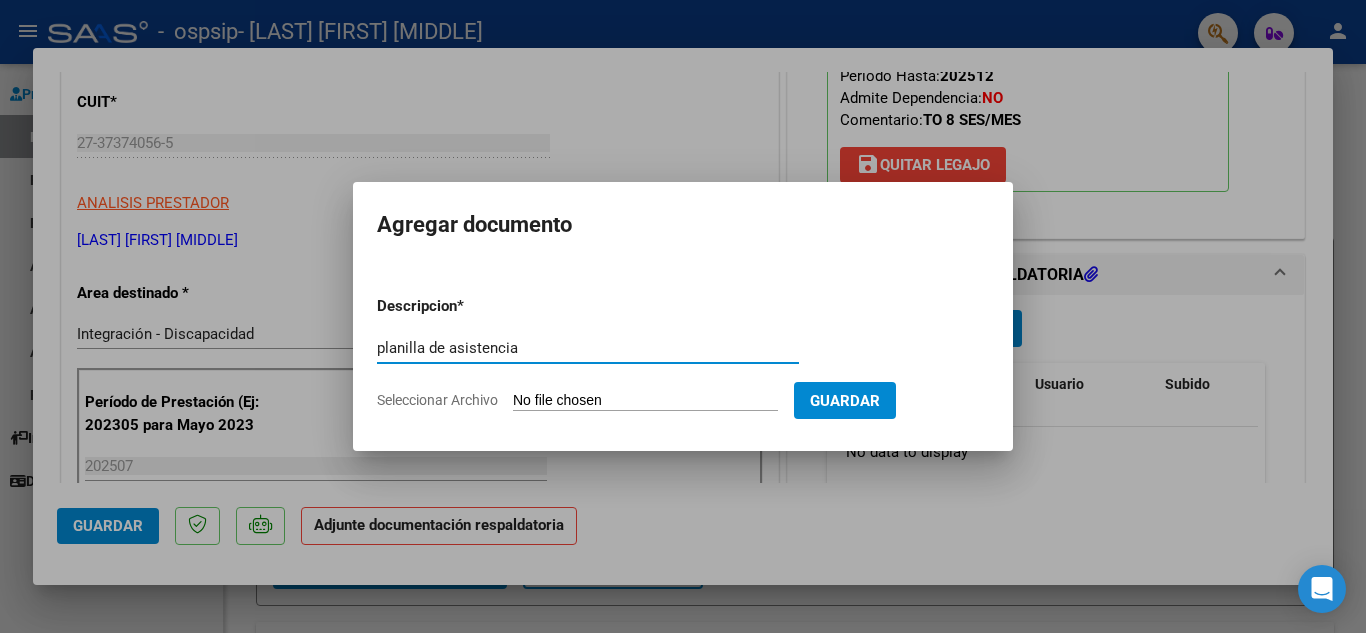 type on "planilla de asistencia" 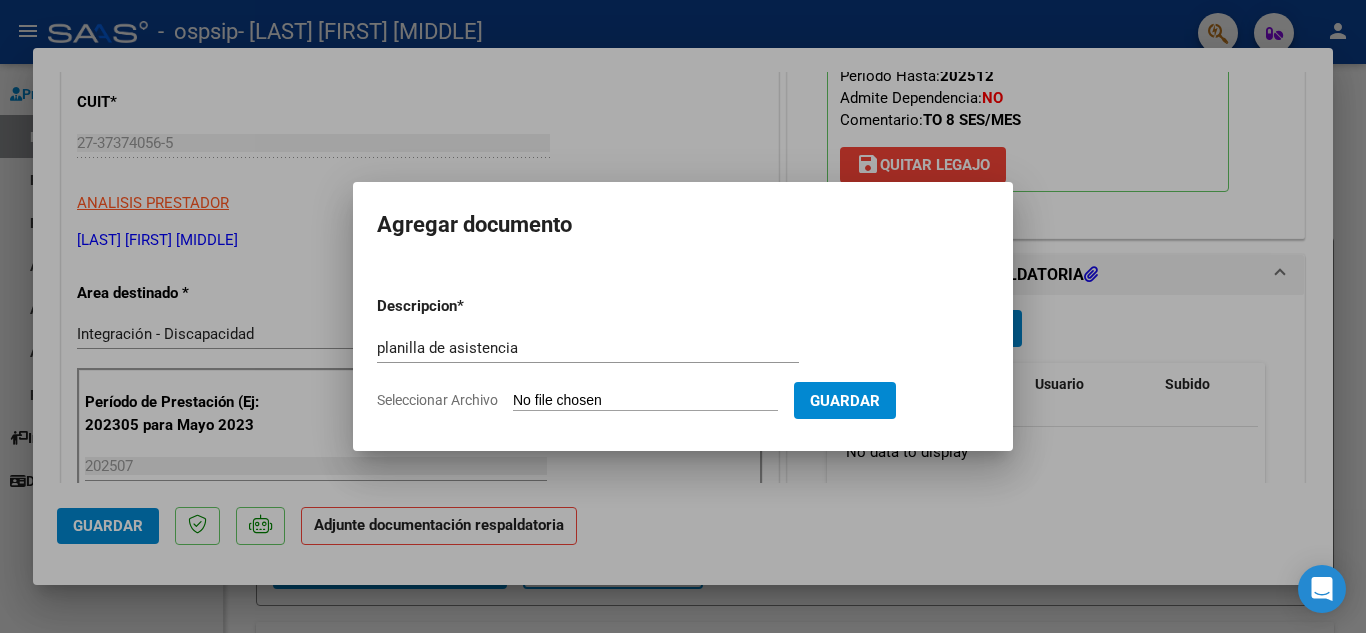 type on "C:\fakepath\[NAME].pdf" 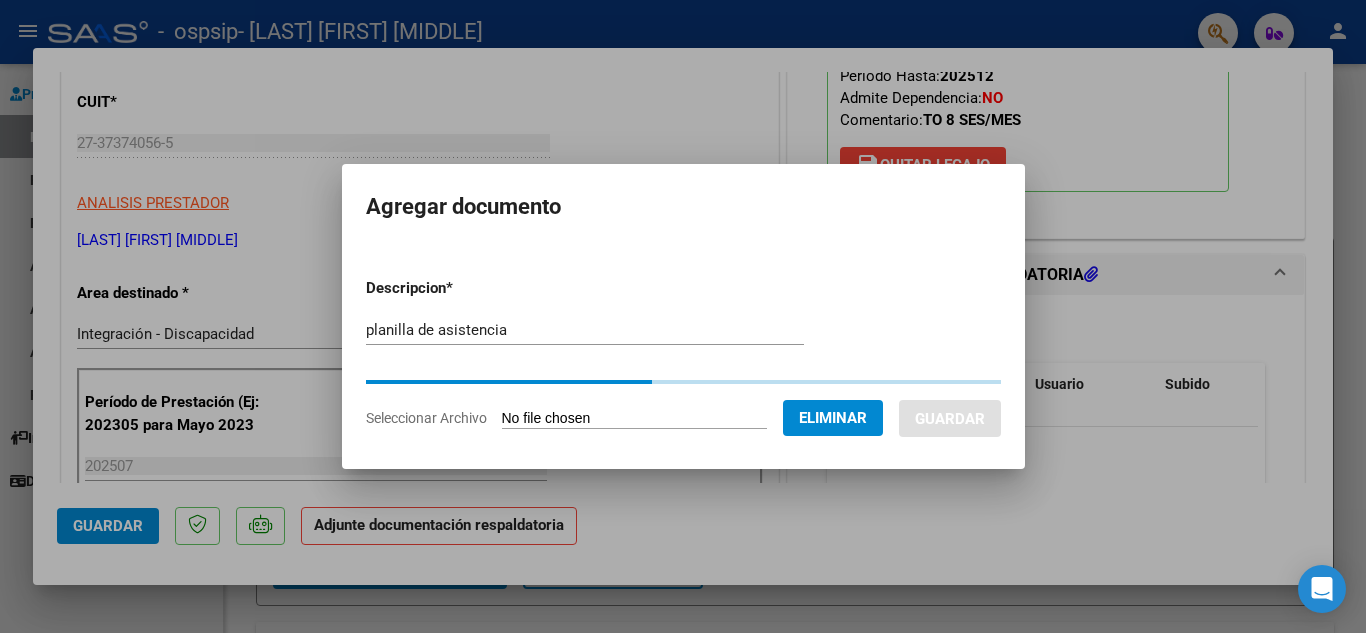 click on "Eliminar" 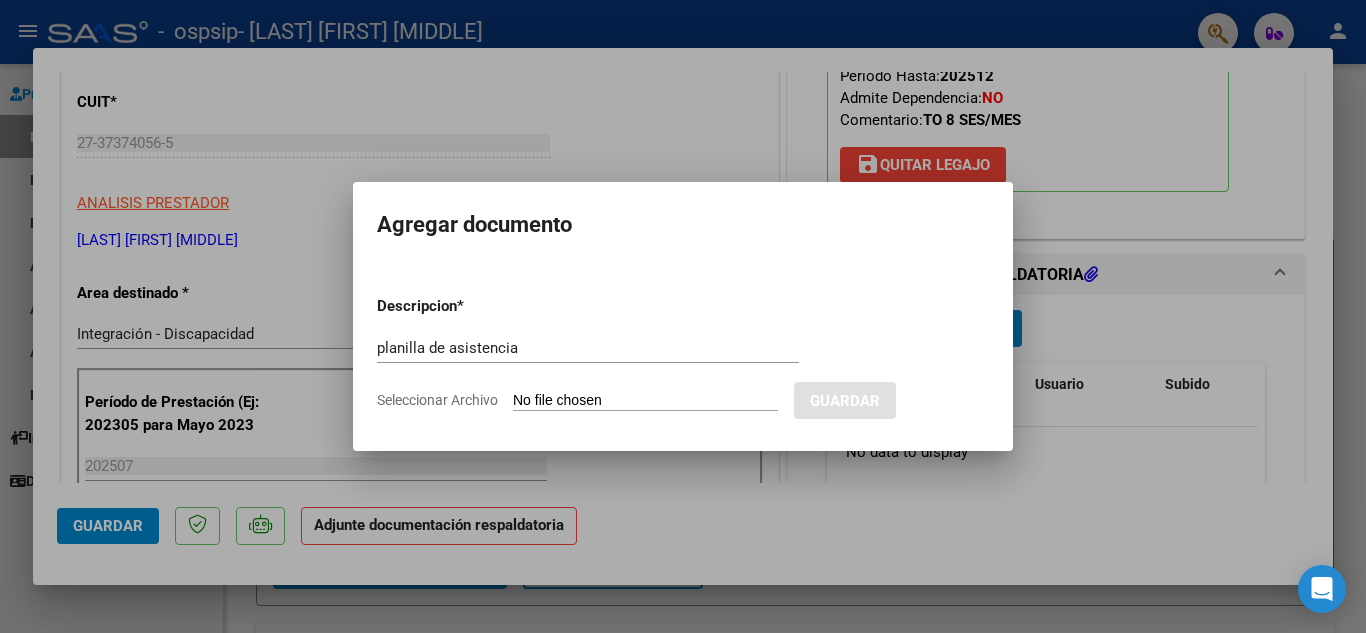 click on "Descripcion  *   planilla de asistencia Escriba aquí una descripcion  Seleccionar Archivo Guardar" at bounding box center [683, 353] 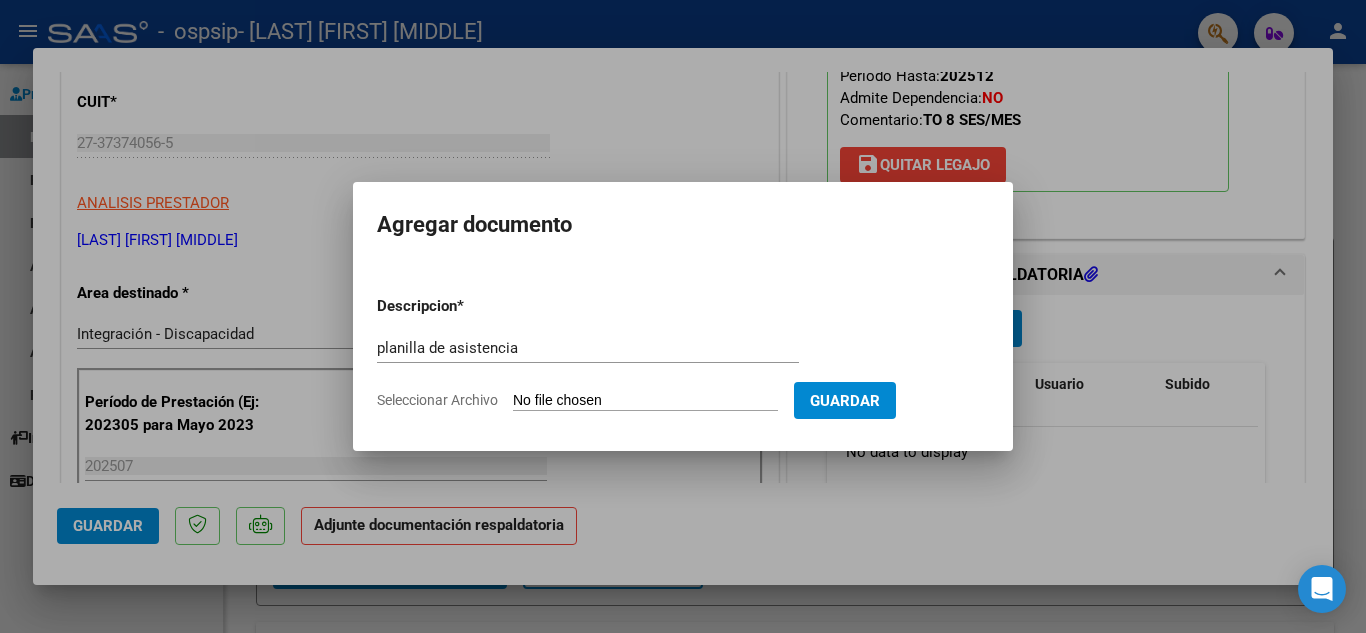 click on "Seleccionar Archivo" at bounding box center [645, 401] 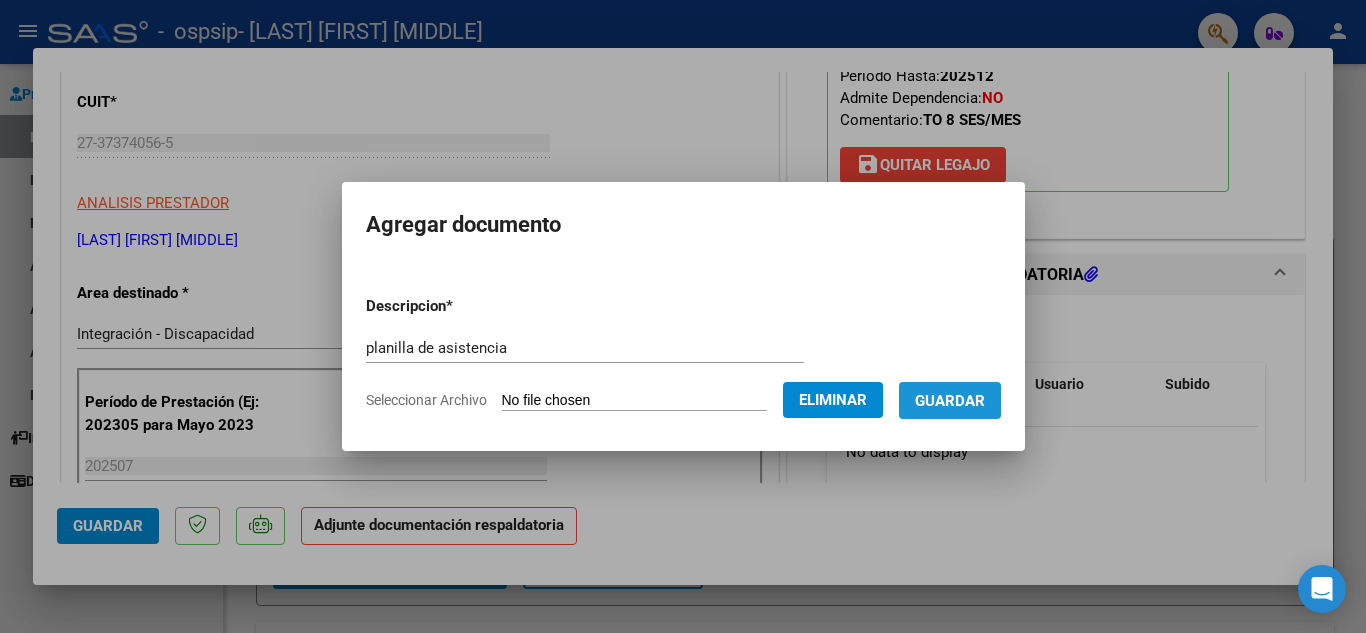 click on "Guardar" at bounding box center [950, 400] 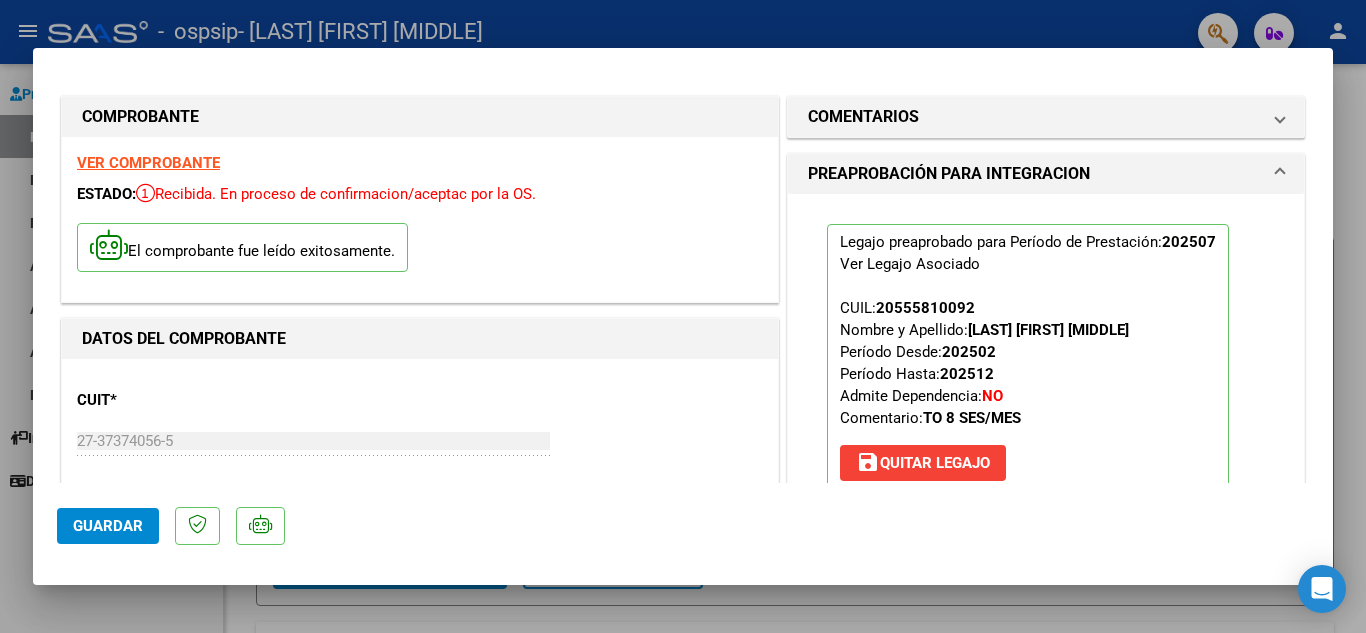 scroll, scrollTop: 0, scrollLeft: 0, axis: both 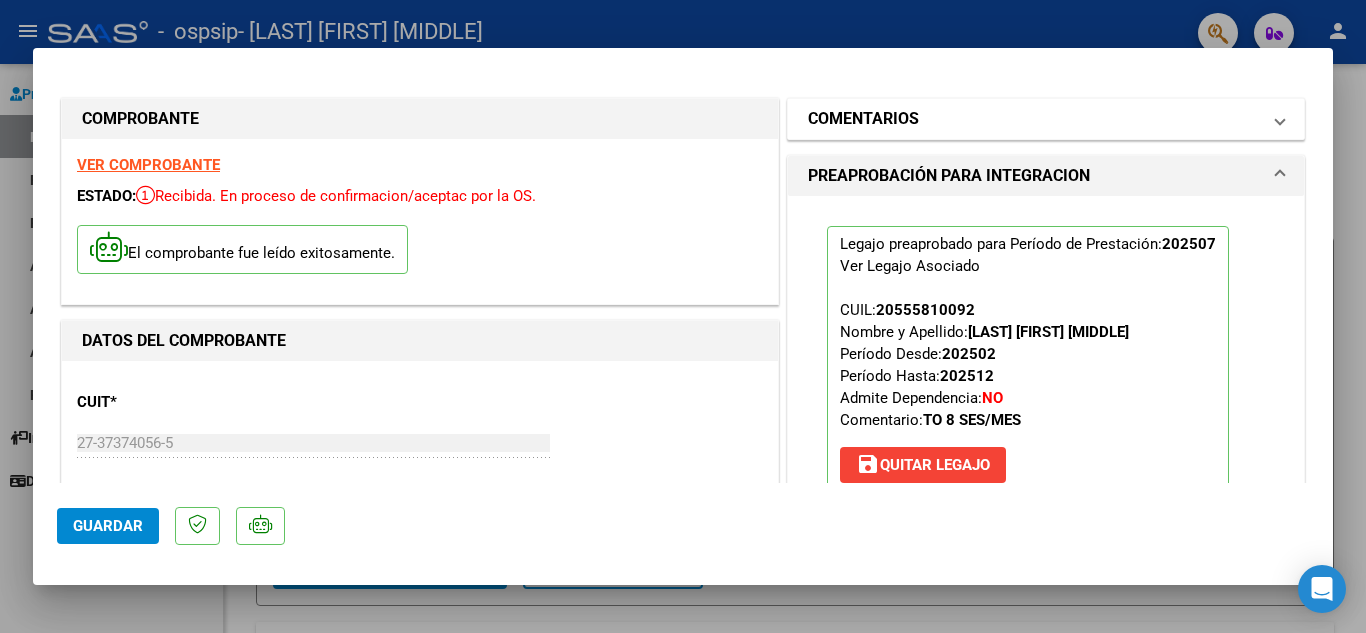 click on "COMENTARIOS" at bounding box center (1042, 119) 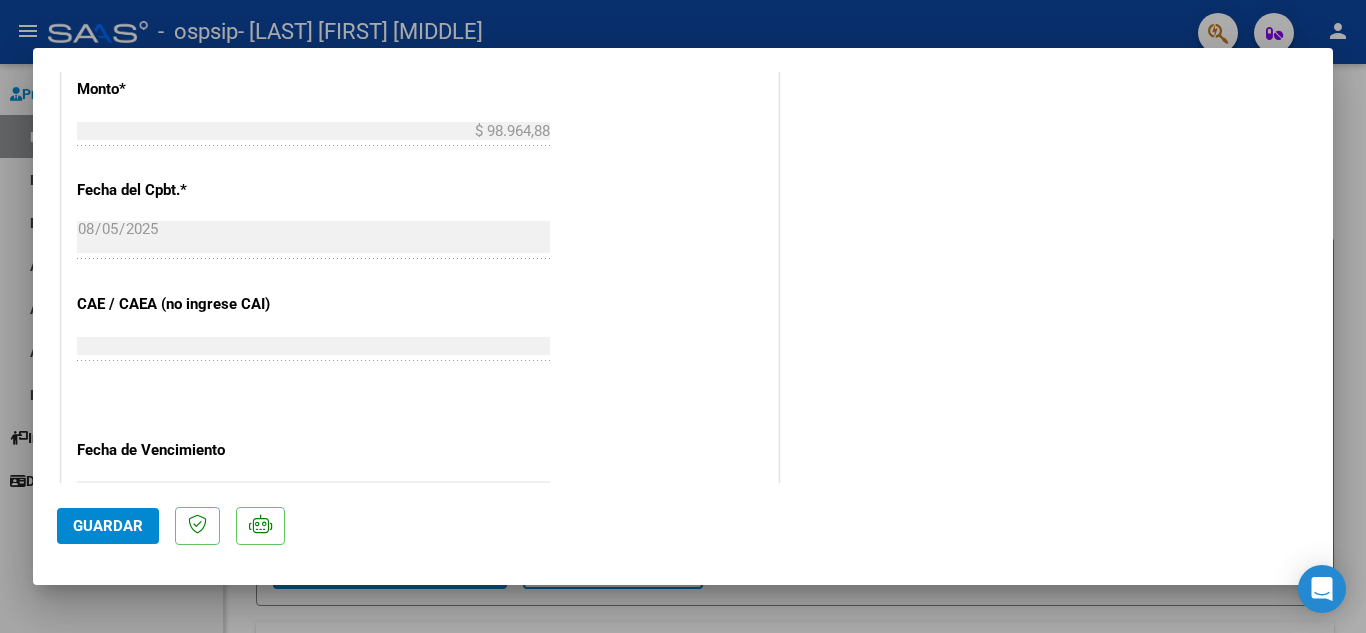 scroll, scrollTop: 979, scrollLeft: 0, axis: vertical 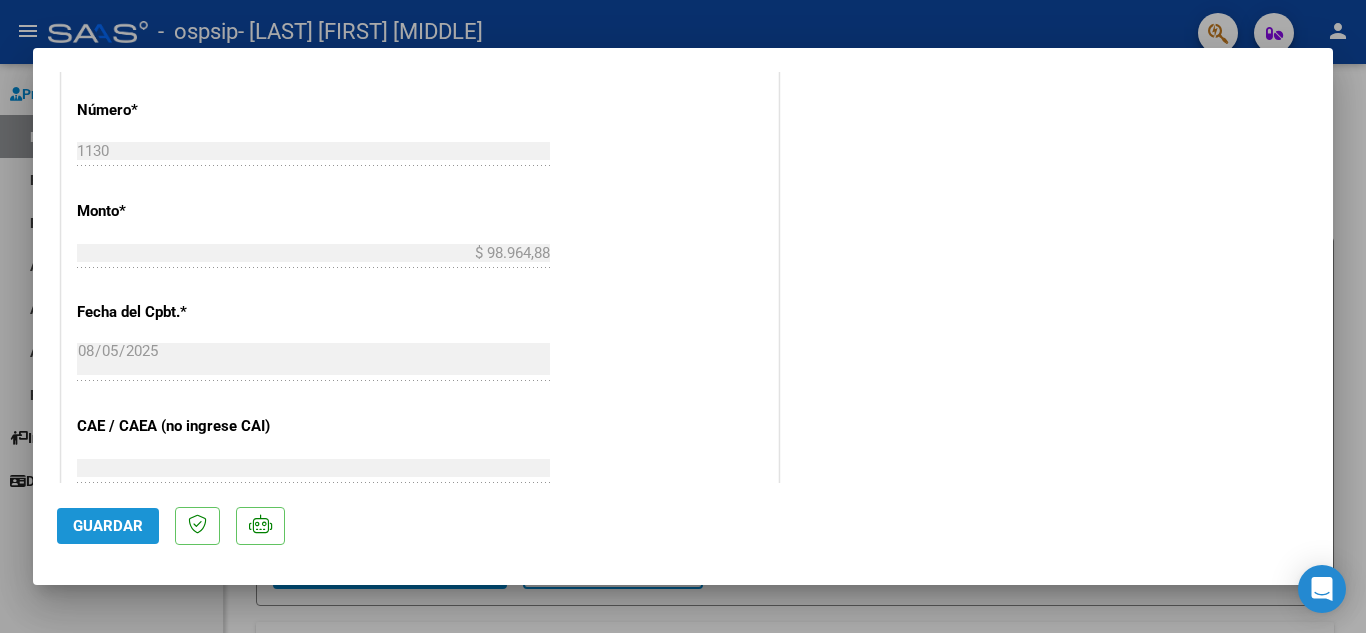 click on "Guardar" 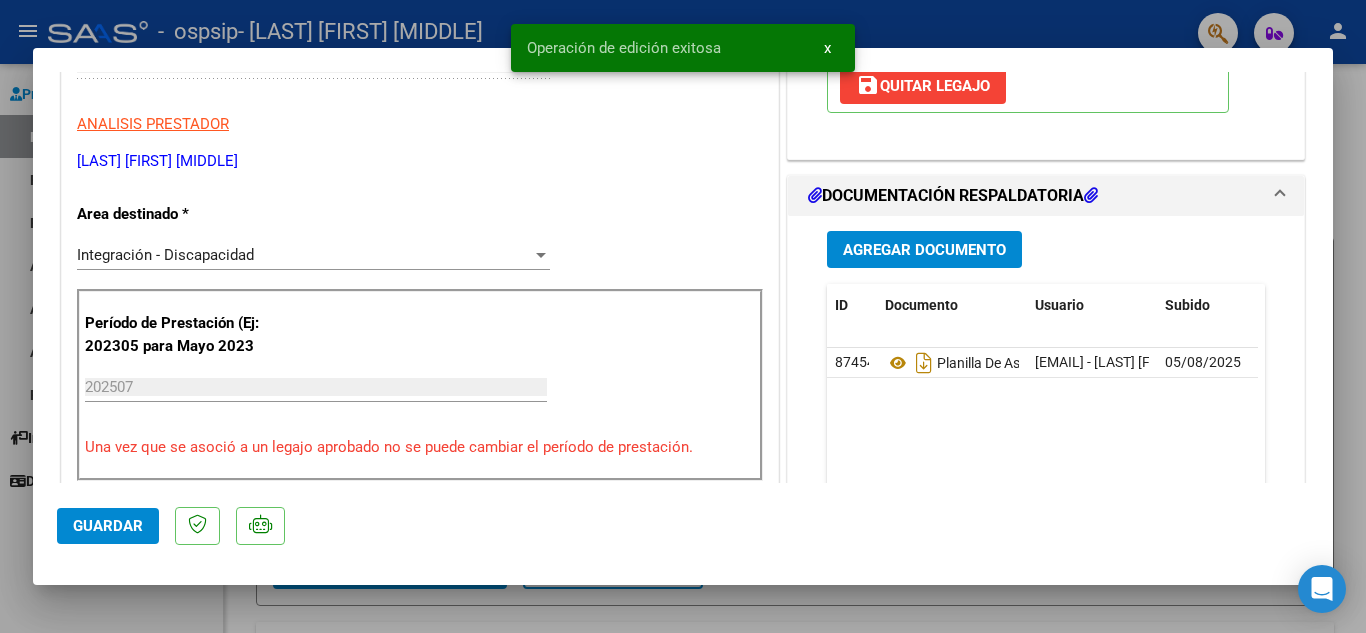 scroll, scrollTop: 0, scrollLeft: 0, axis: both 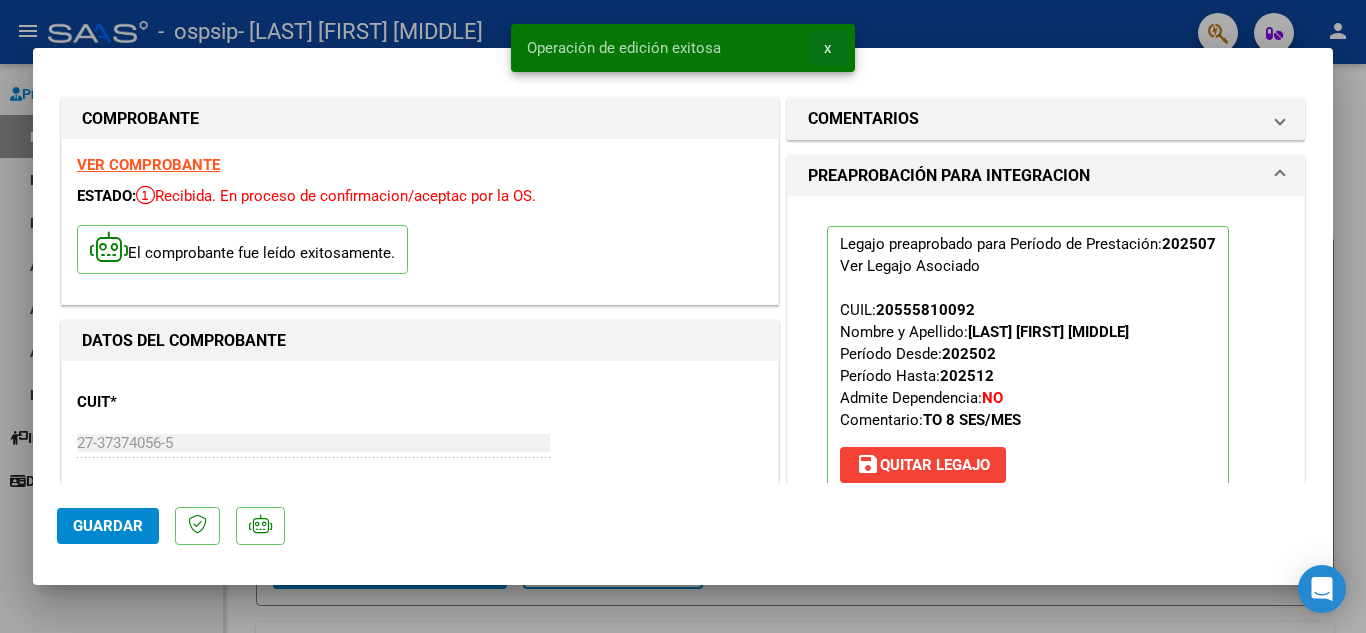 click on "x" at bounding box center [827, 48] 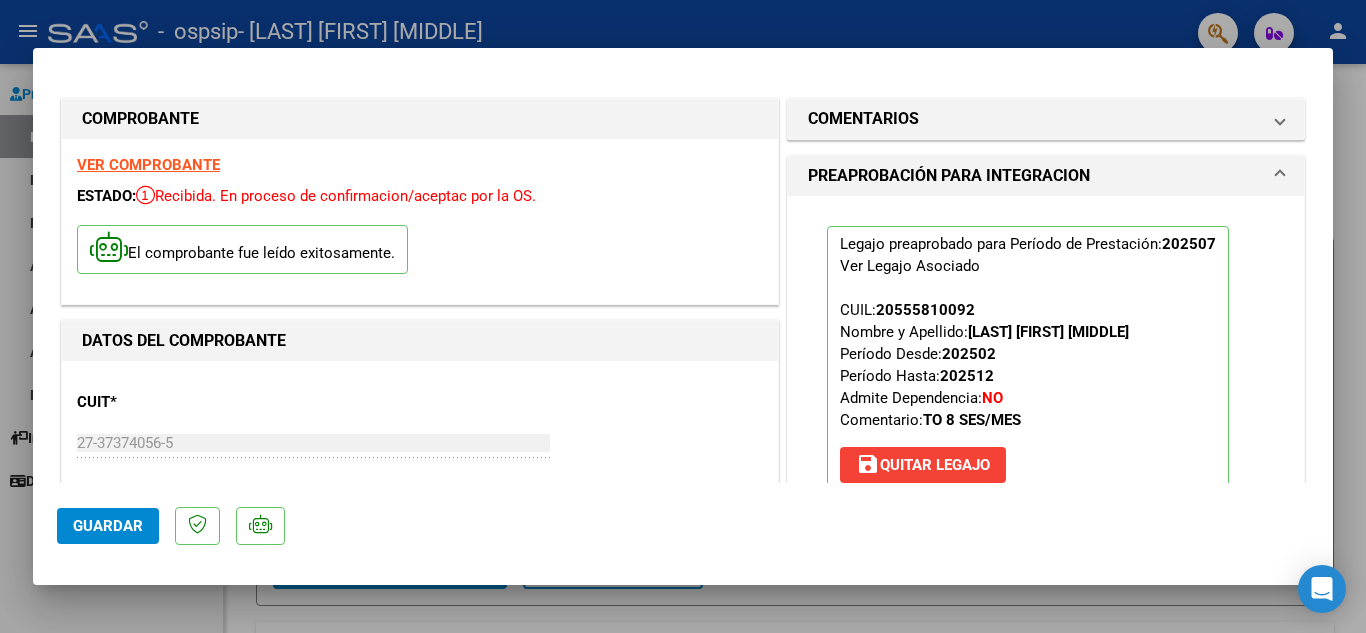 click at bounding box center (683, 316) 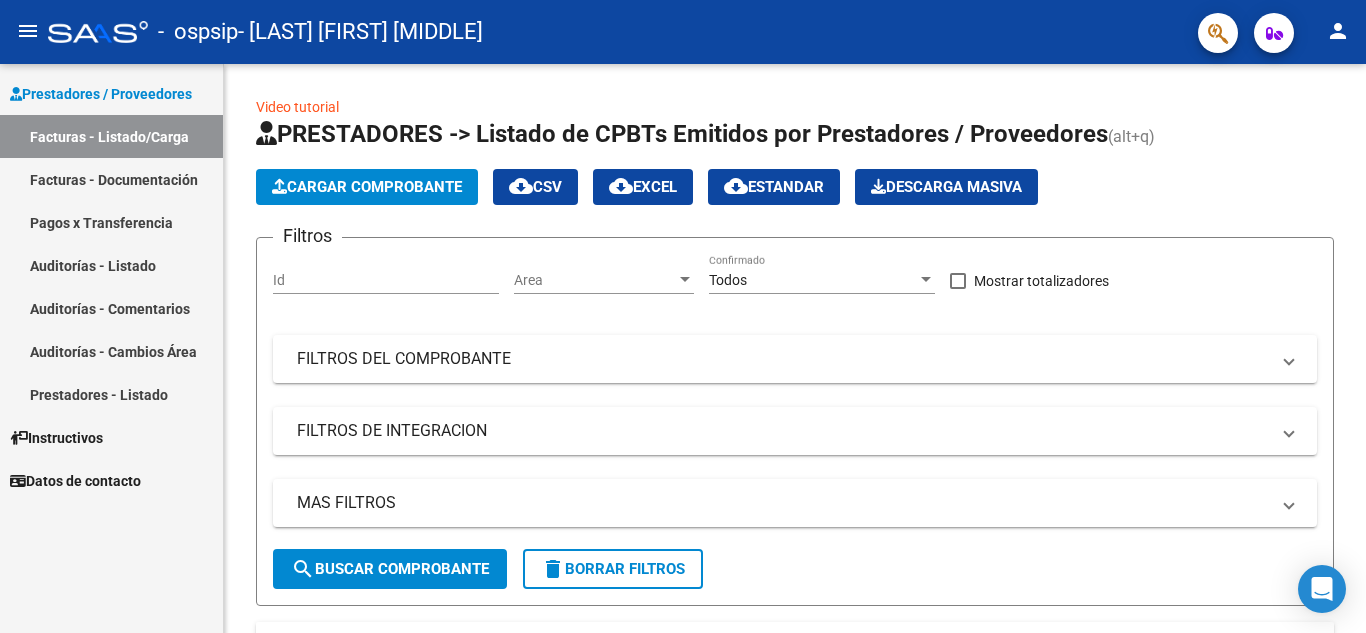 click on "Pagos x Transferencia" at bounding box center [111, 222] 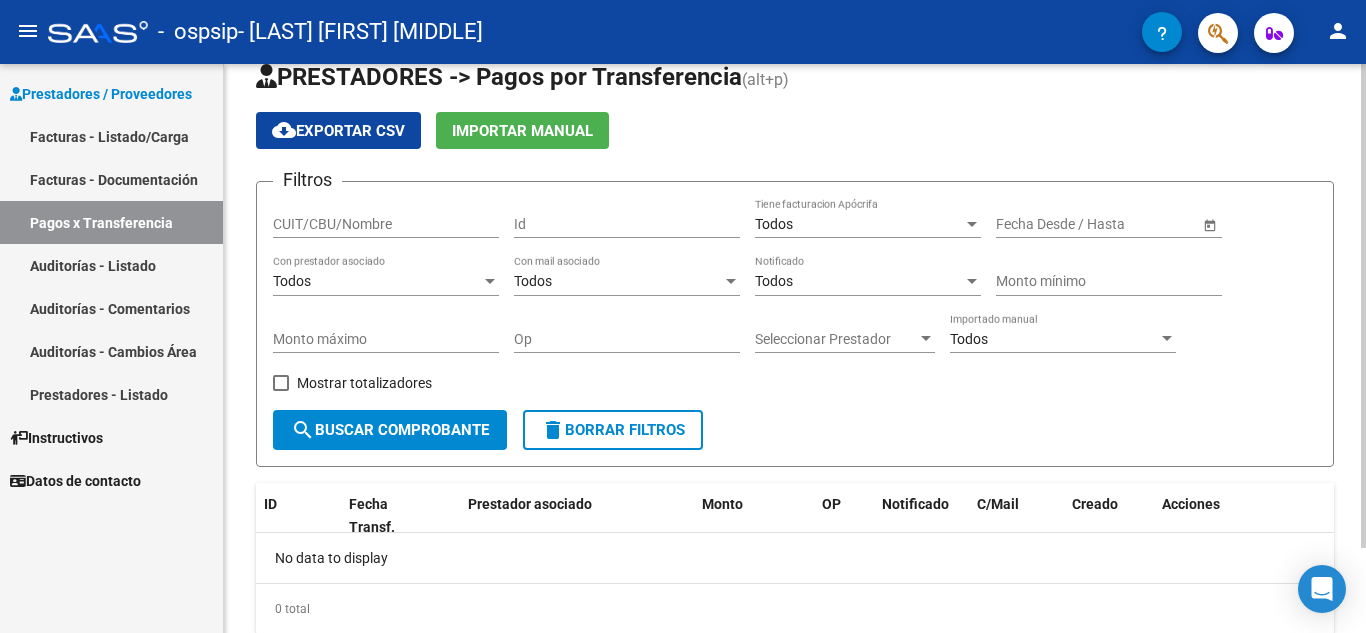 scroll, scrollTop: 0, scrollLeft: 0, axis: both 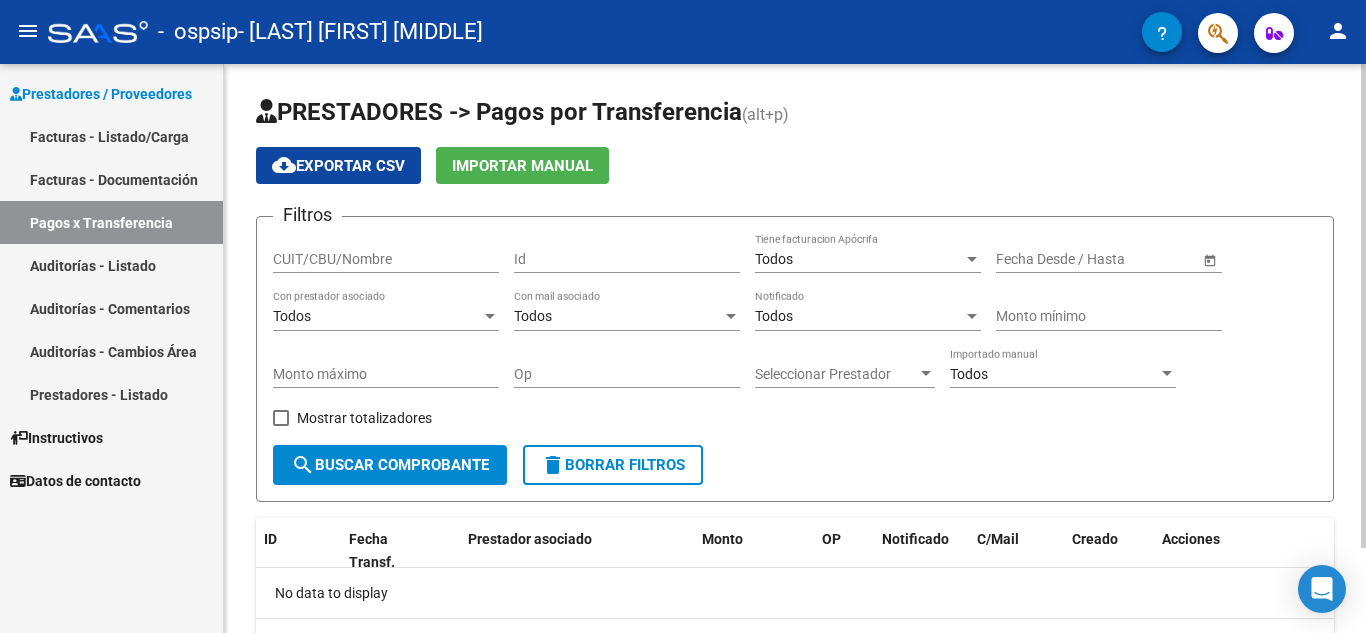 drag, startPoint x: 358, startPoint y: 461, endPoint x: 395, endPoint y: 462, distance: 37.01351 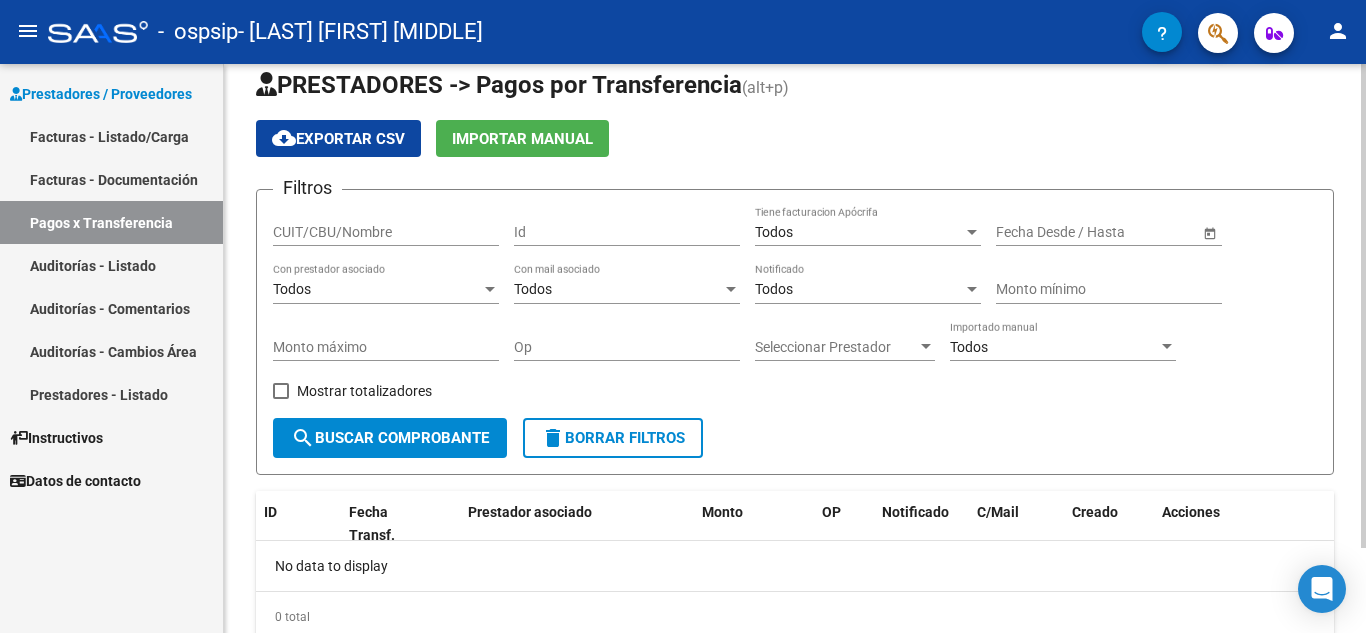 scroll, scrollTop: 0, scrollLeft: 0, axis: both 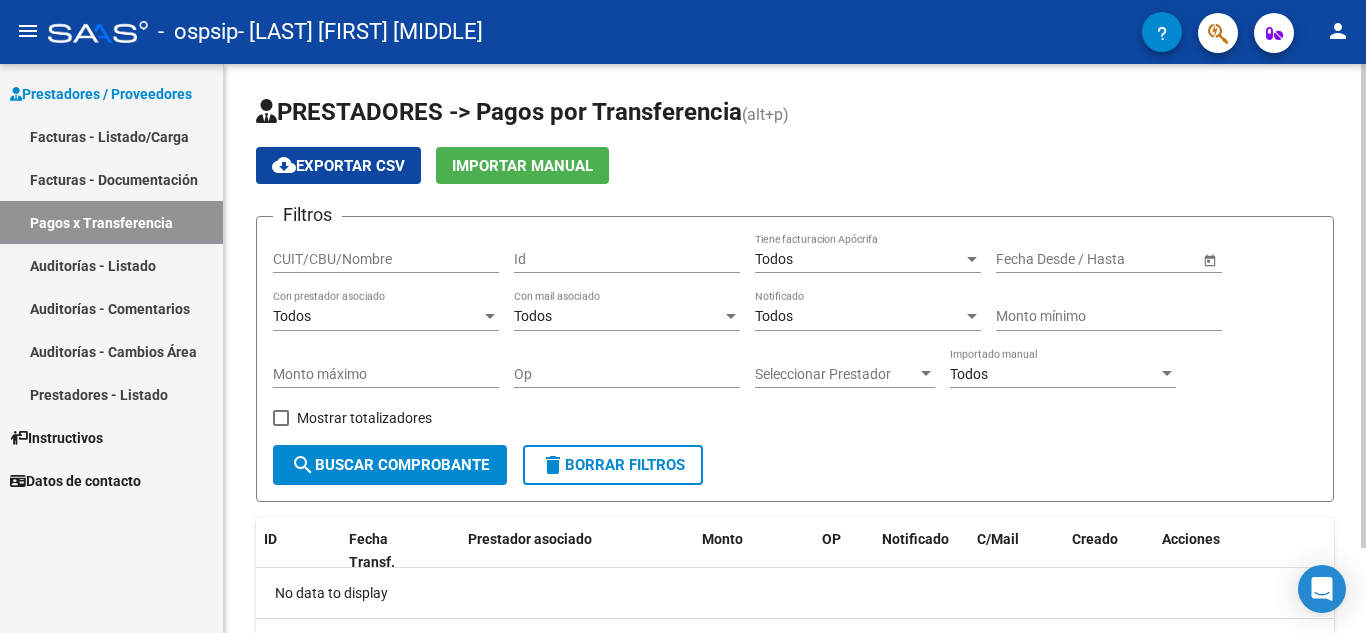 click at bounding box center [972, 259] 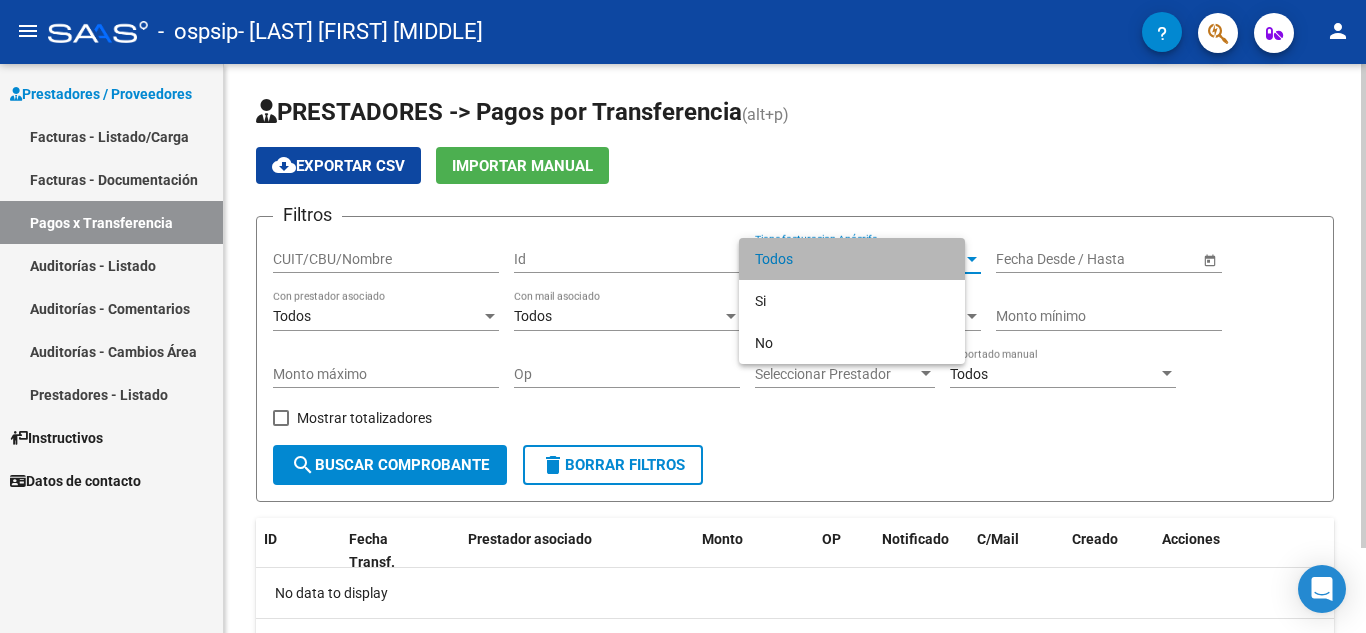 click at bounding box center (972, 259) 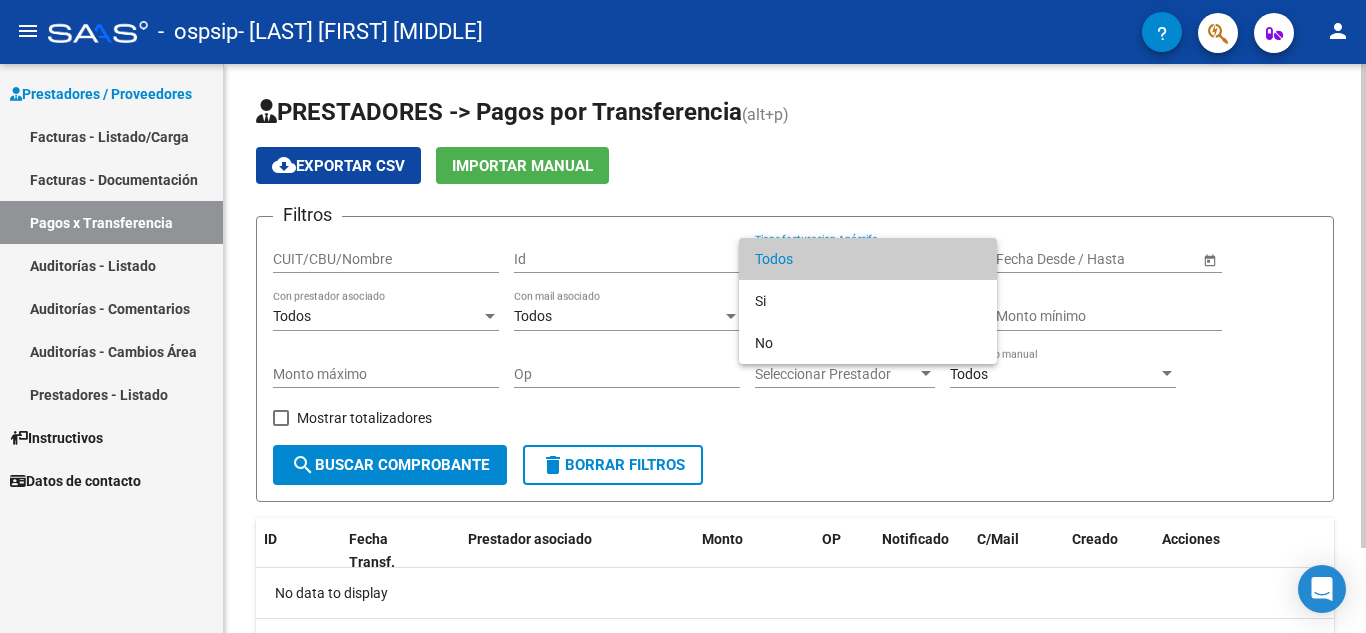 click at bounding box center (683, 316) 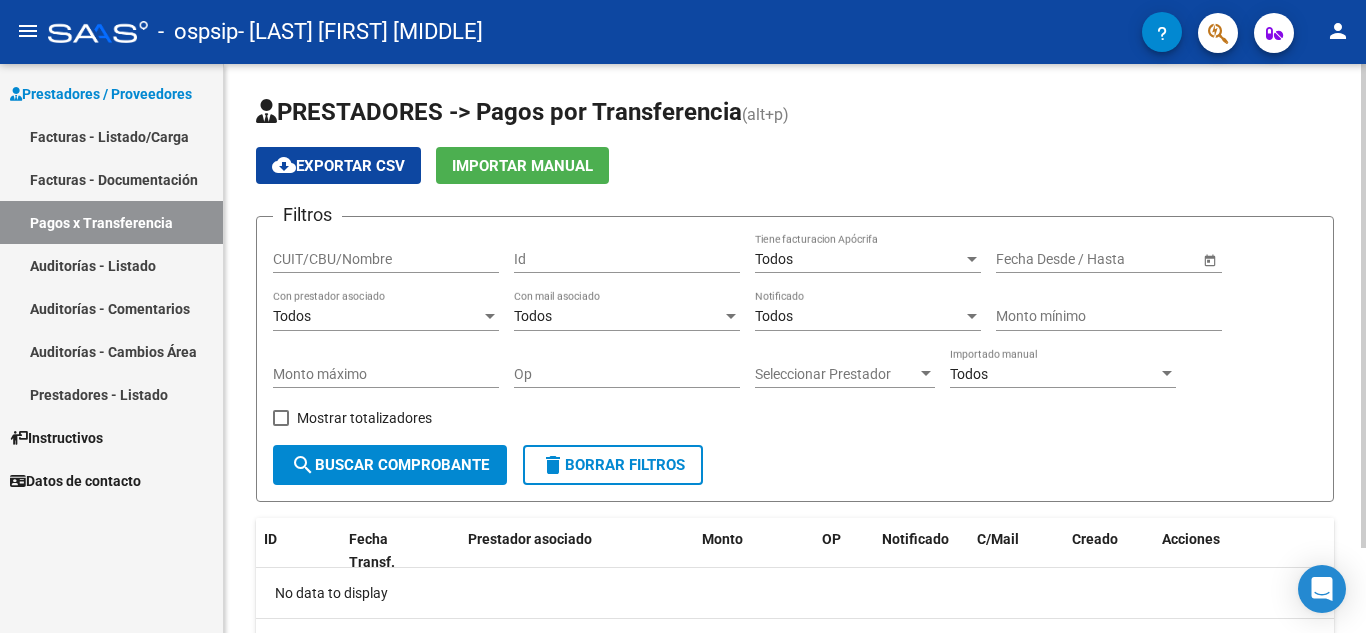 click 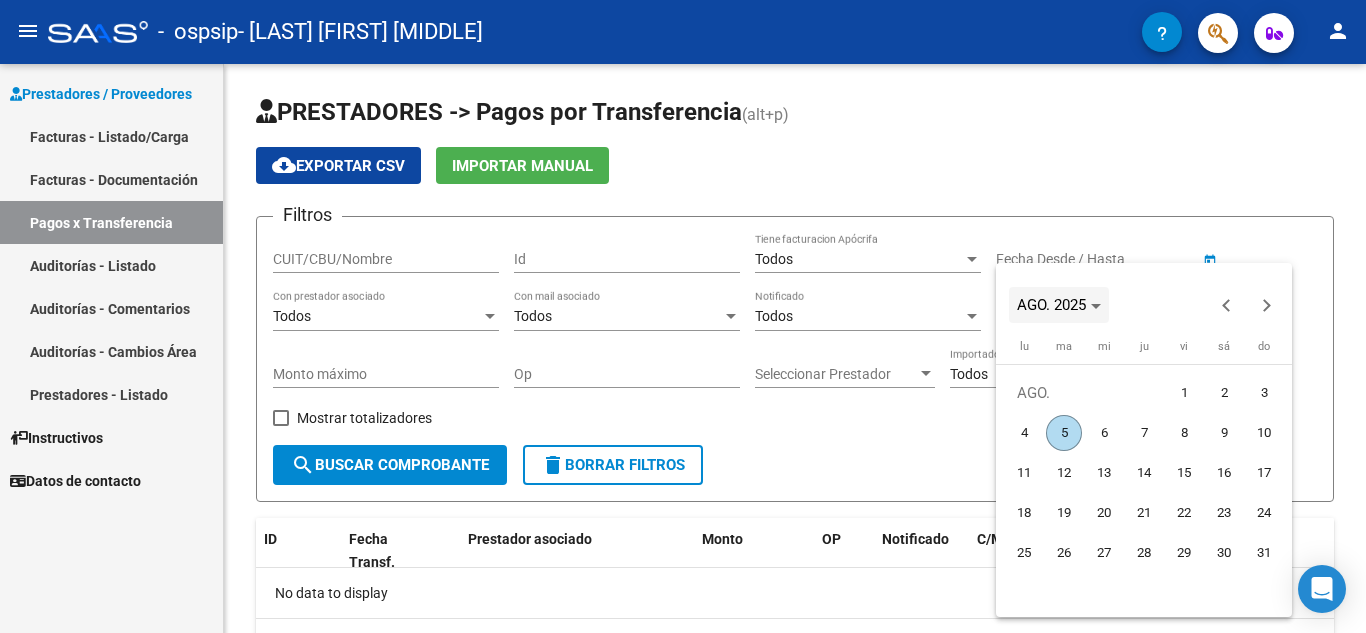 click on "AGO. 2025" at bounding box center (1051, 305) 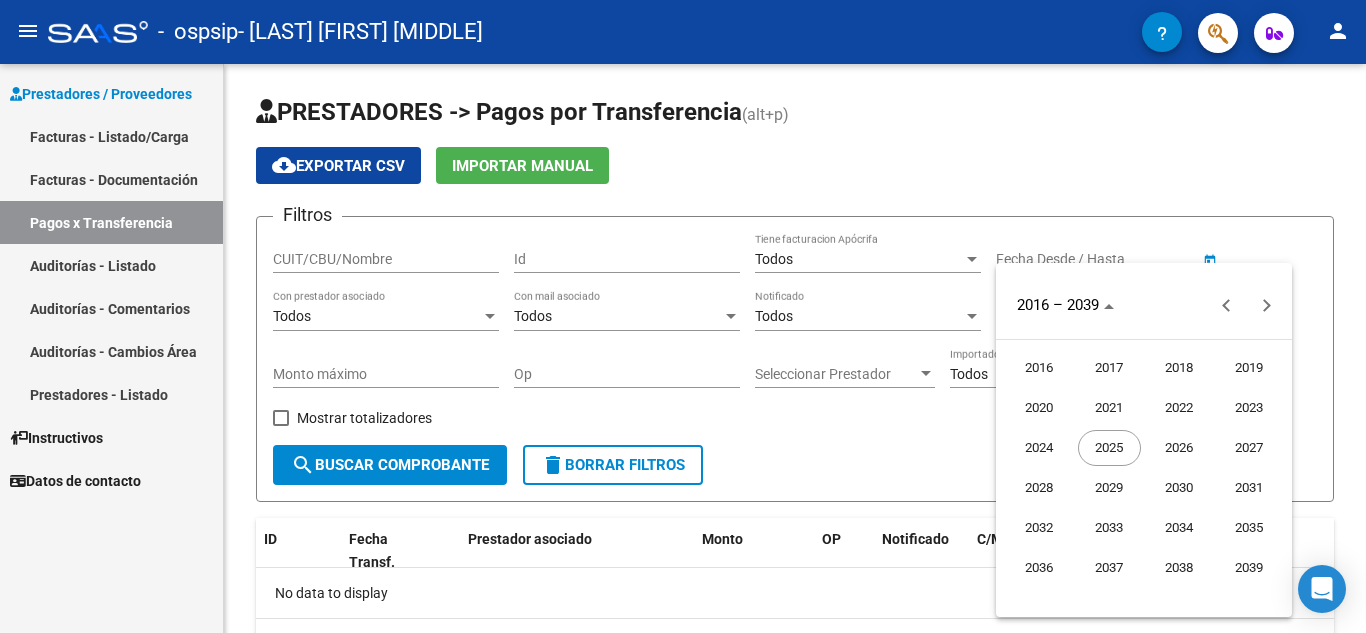 click on "2024" at bounding box center [1039, 448] 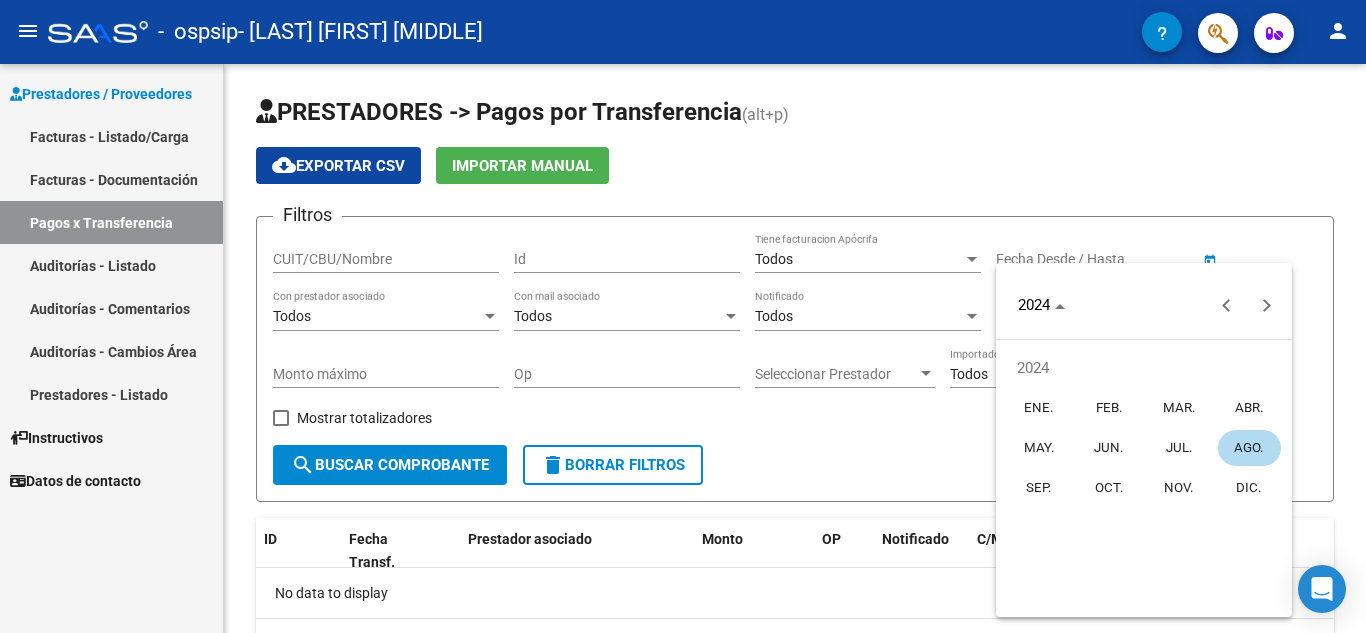 click on "JUL." at bounding box center (1179, 448) 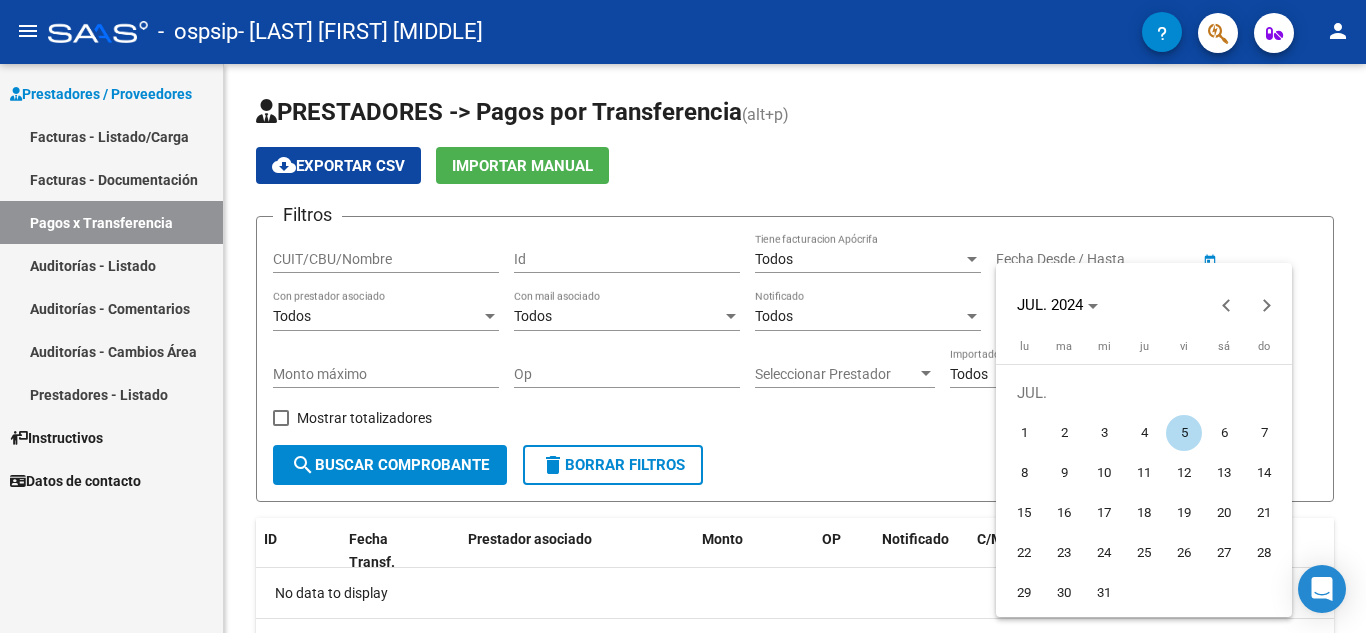 click on "5" at bounding box center [1184, 433] 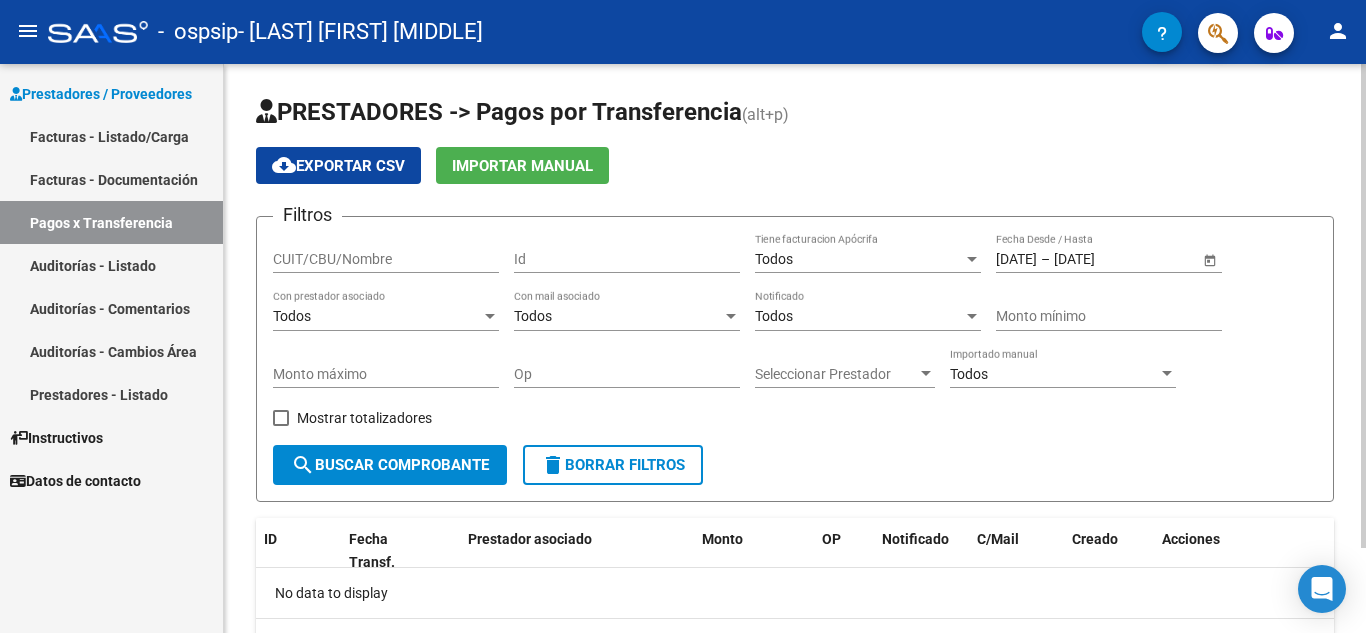 click 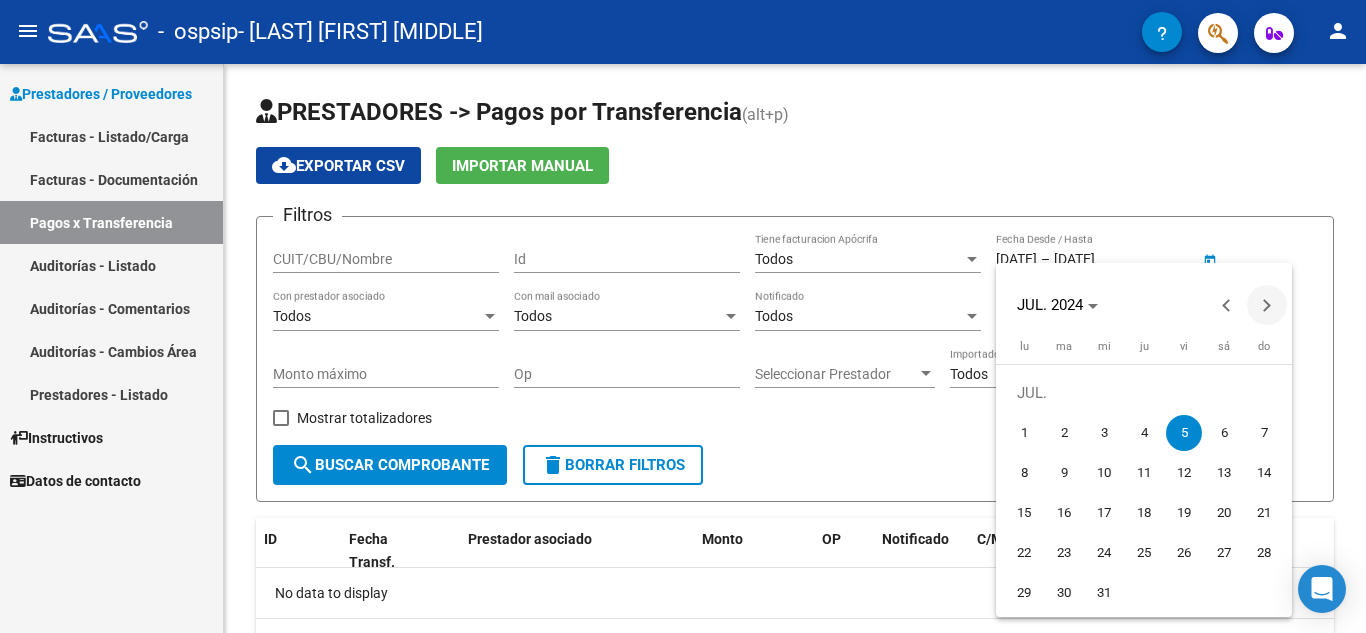 click at bounding box center [1267, 305] 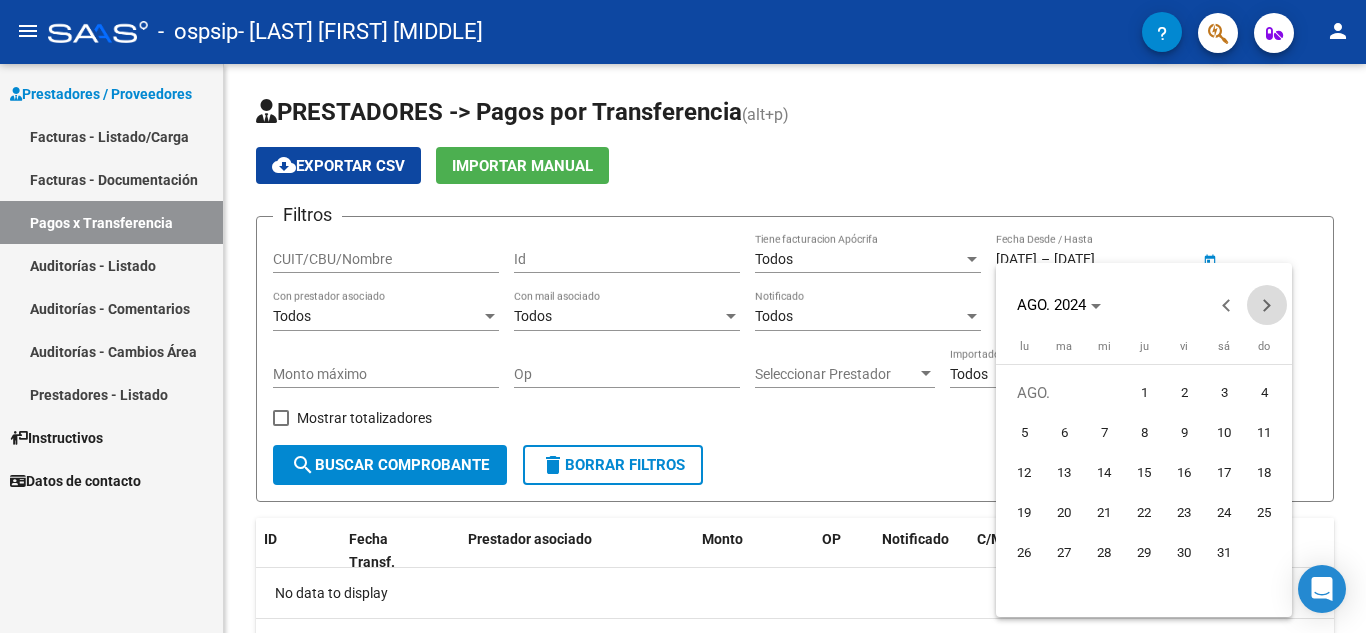 click at bounding box center (1267, 305) 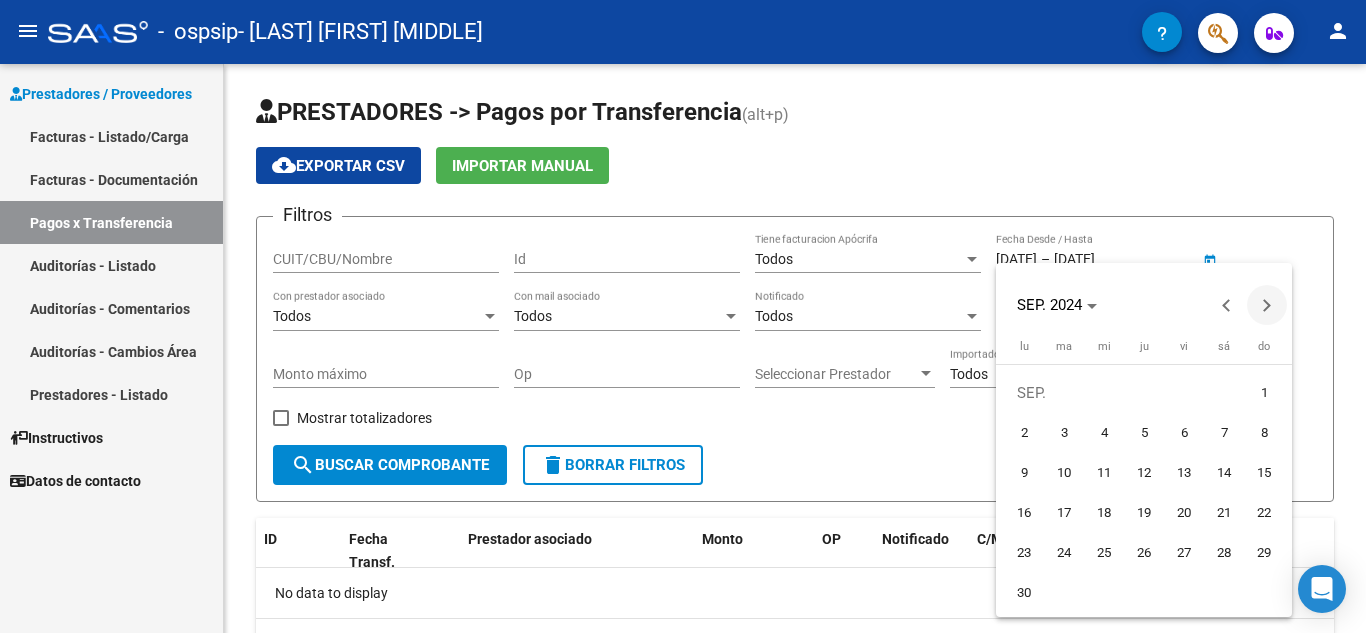 click at bounding box center (1267, 305) 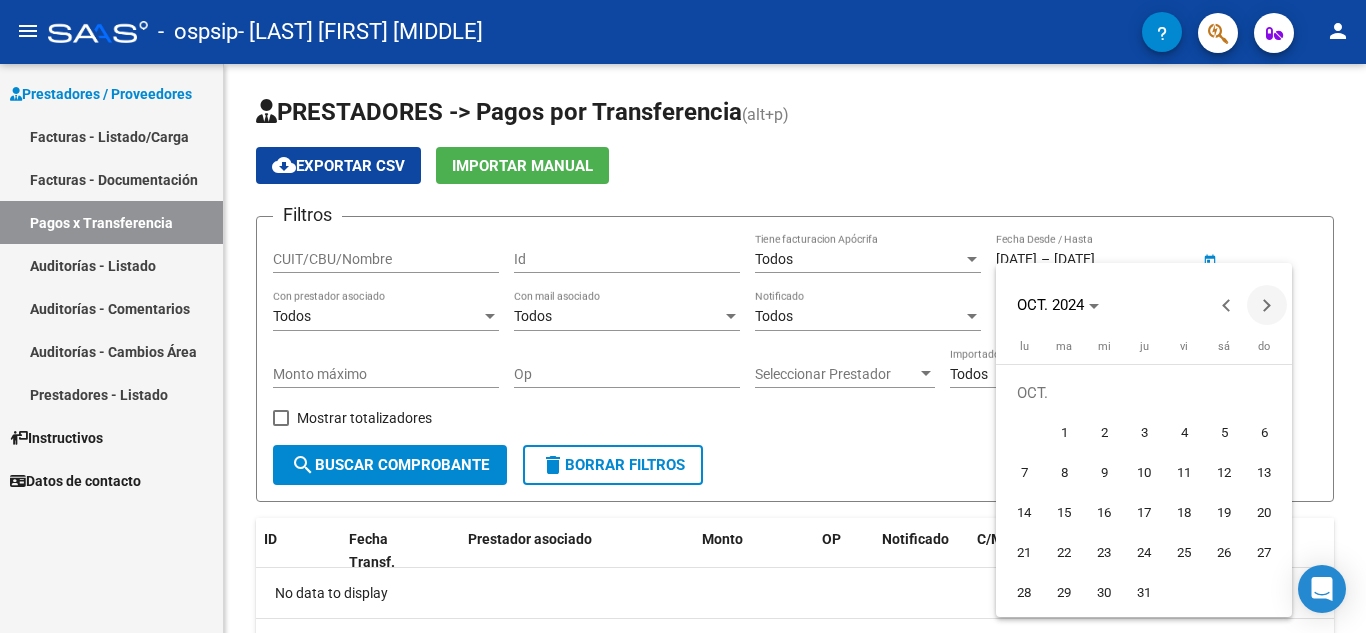 click at bounding box center [1267, 305] 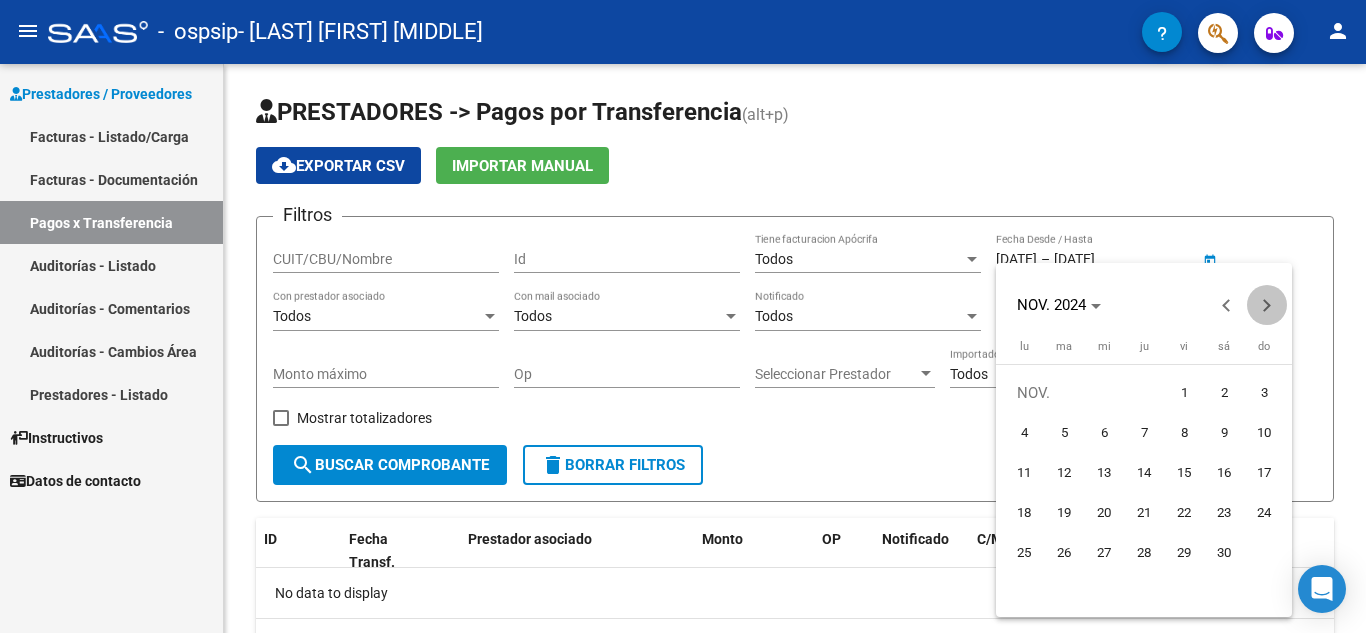 click at bounding box center (1267, 305) 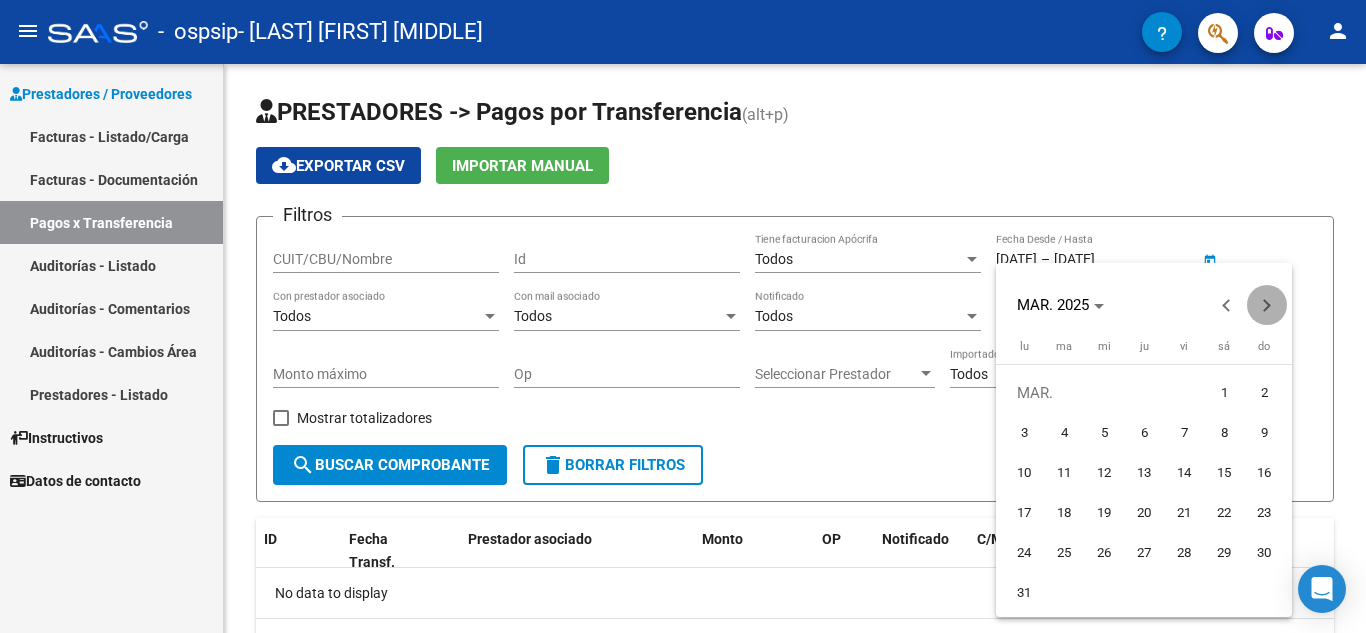 click at bounding box center [1267, 305] 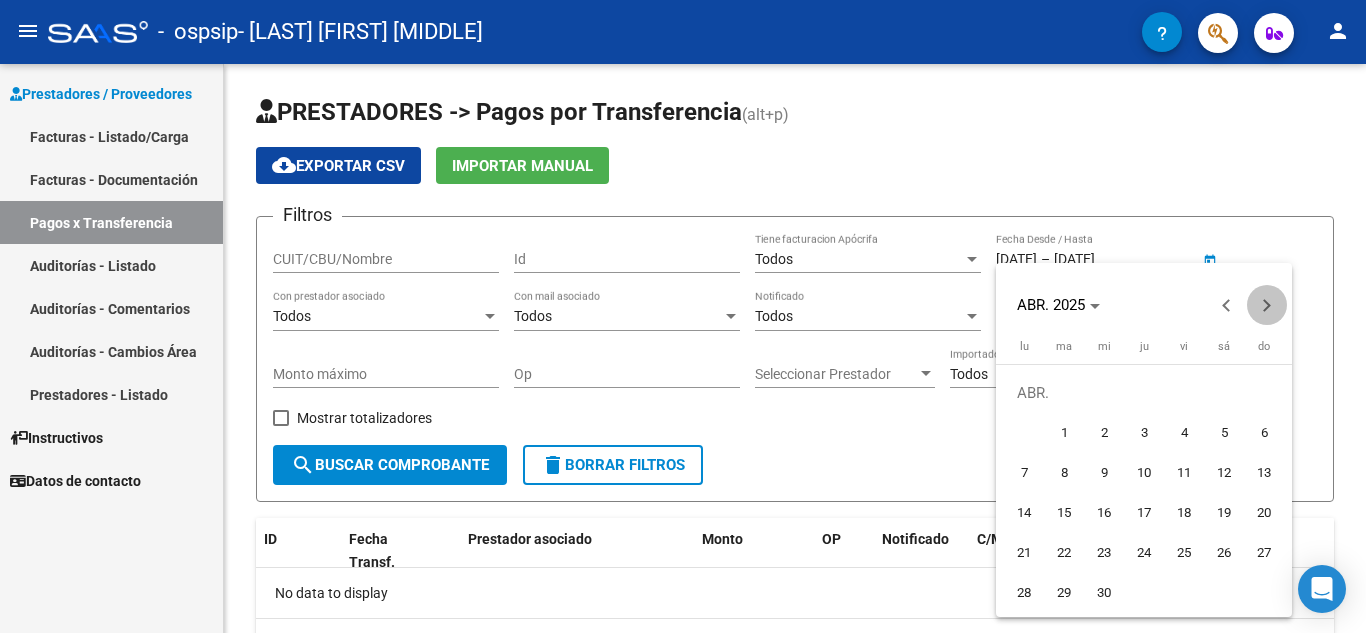 click at bounding box center (1267, 305) 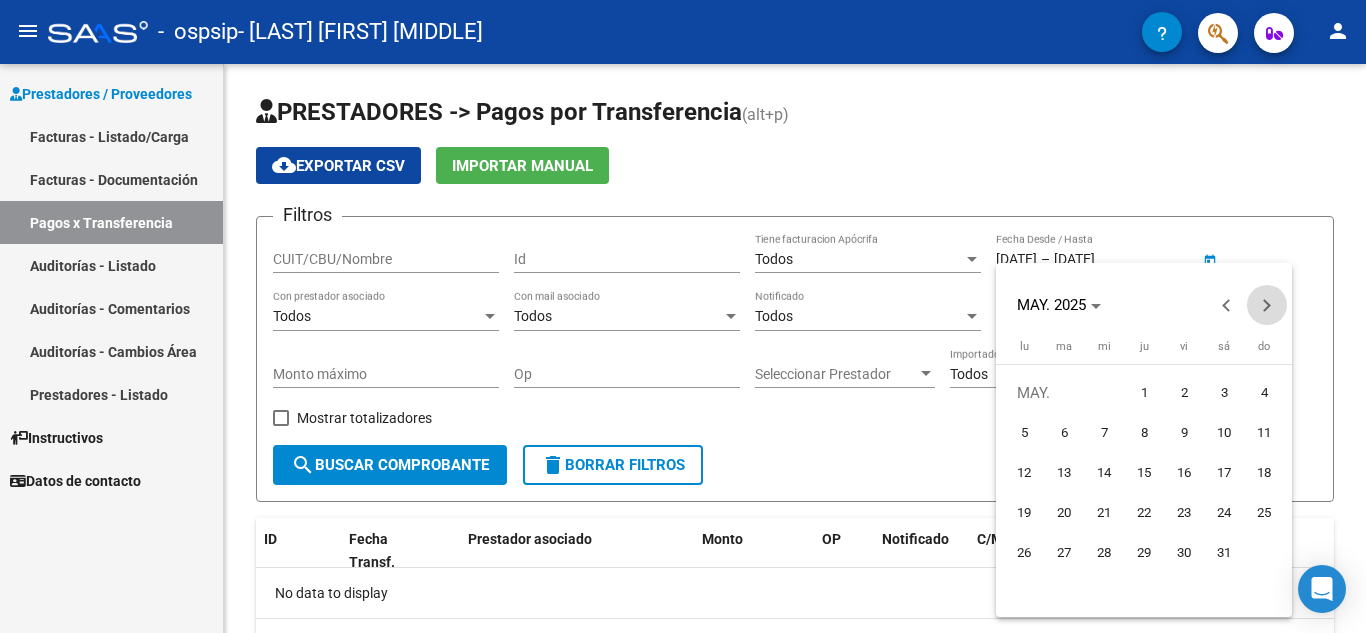 click at bounding box center [1267, 305] 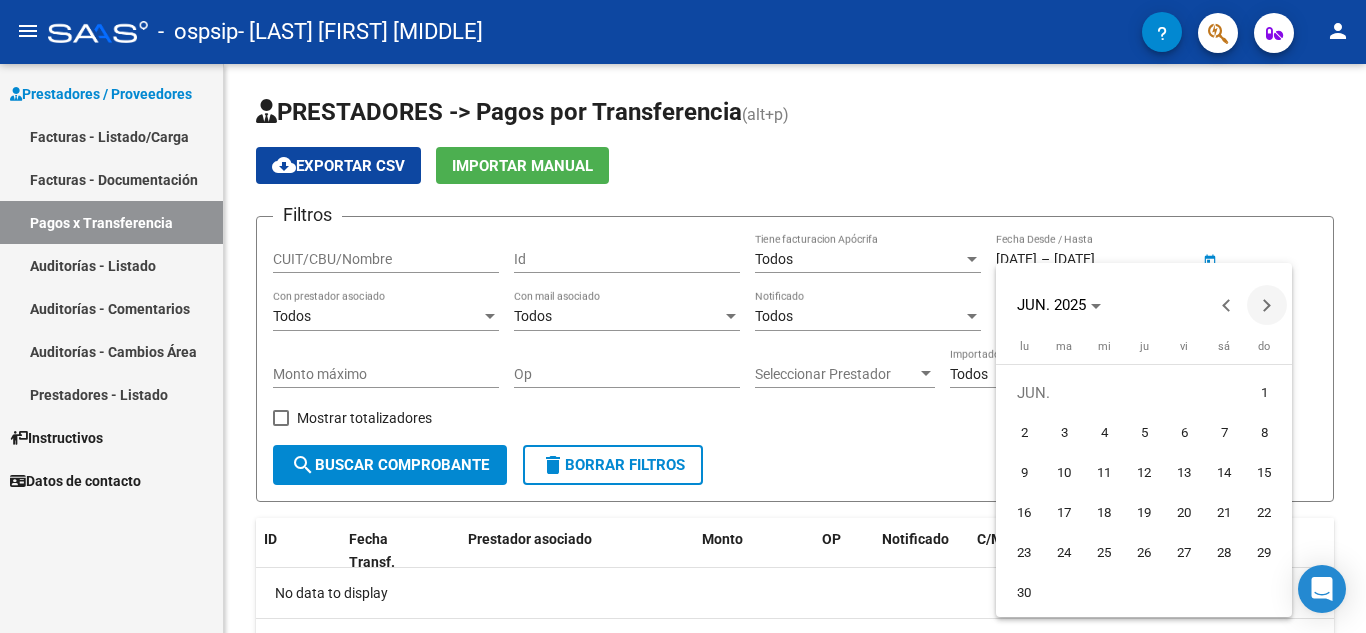 click at bounding box center [1267, 305] 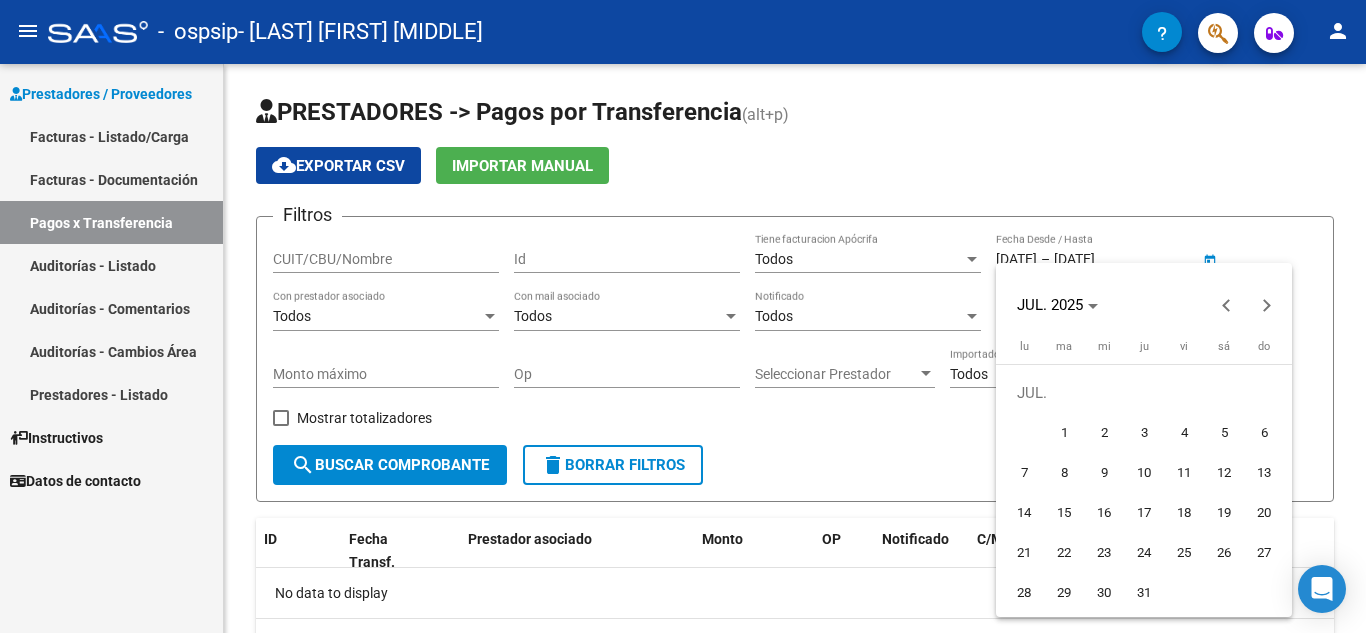 click on "31" at bounding box center [1144, 593] 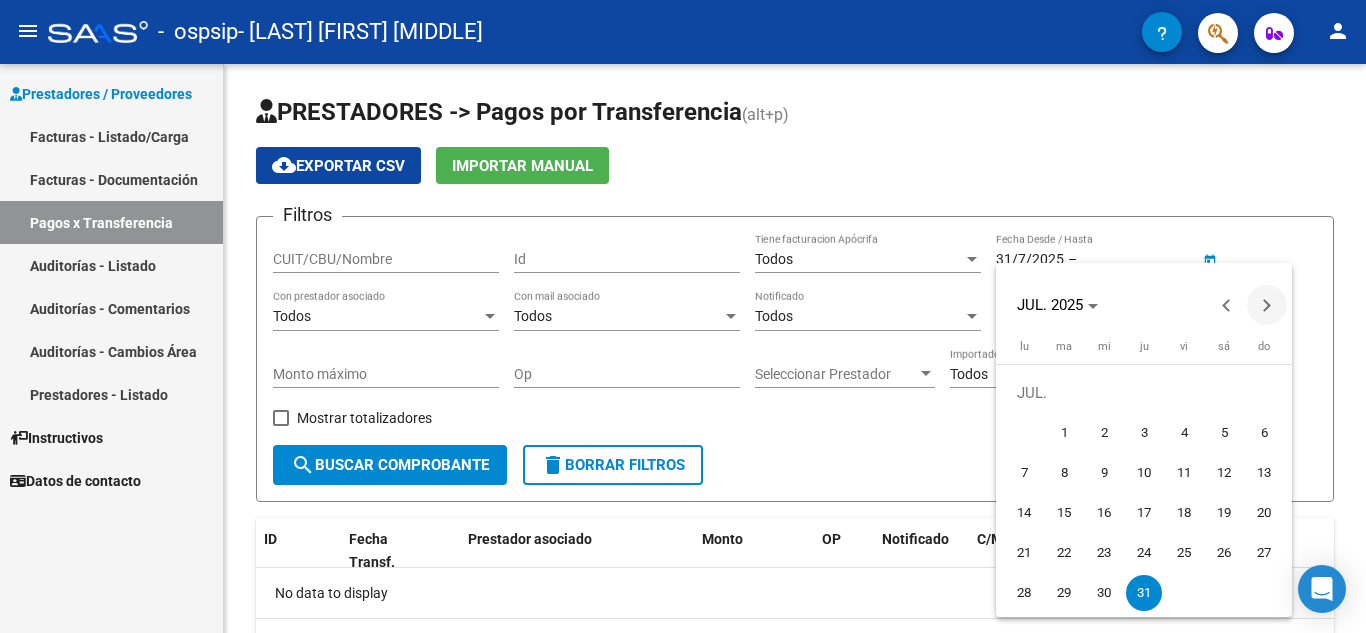 click at bounding box center [1267, 305] 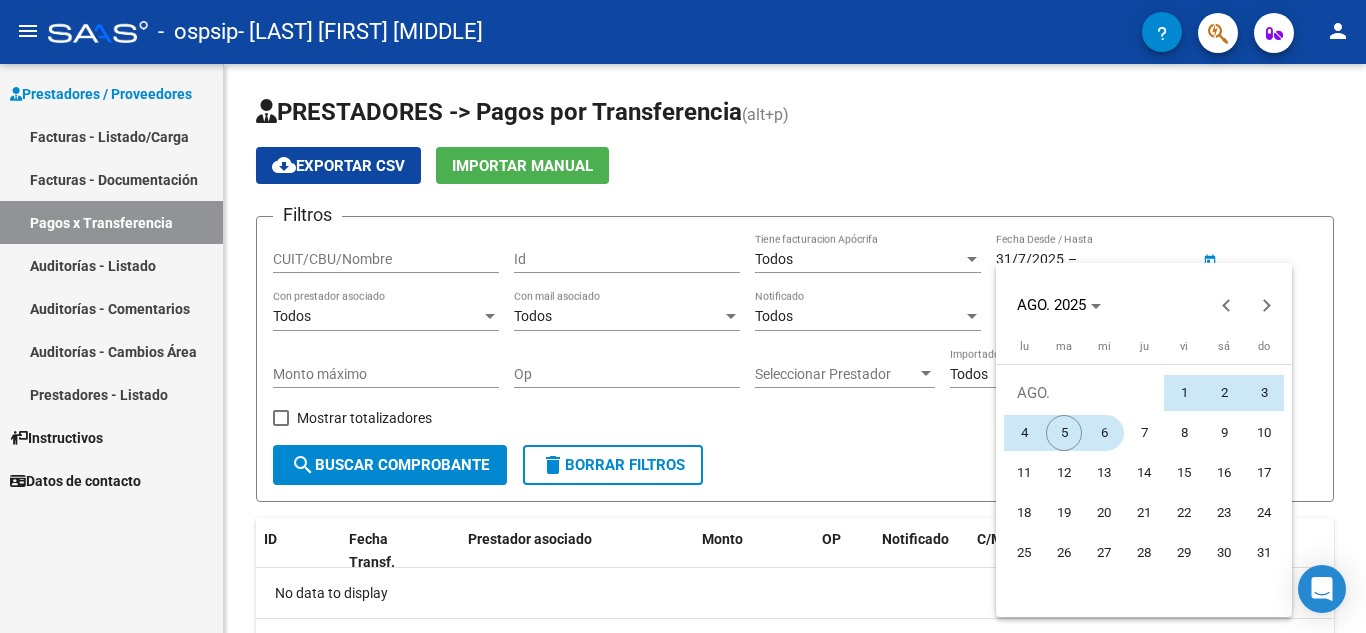 click on "5" at bounding box center (1064, 433) 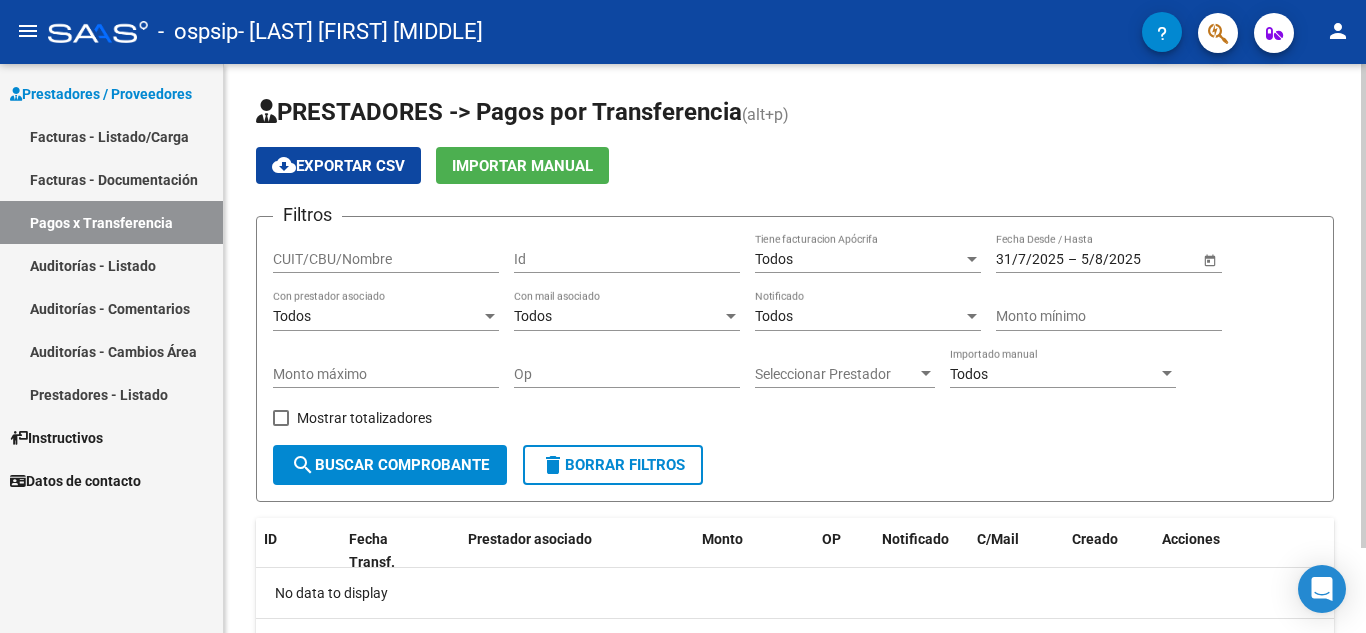 click on "search  Buscar Comprobante" 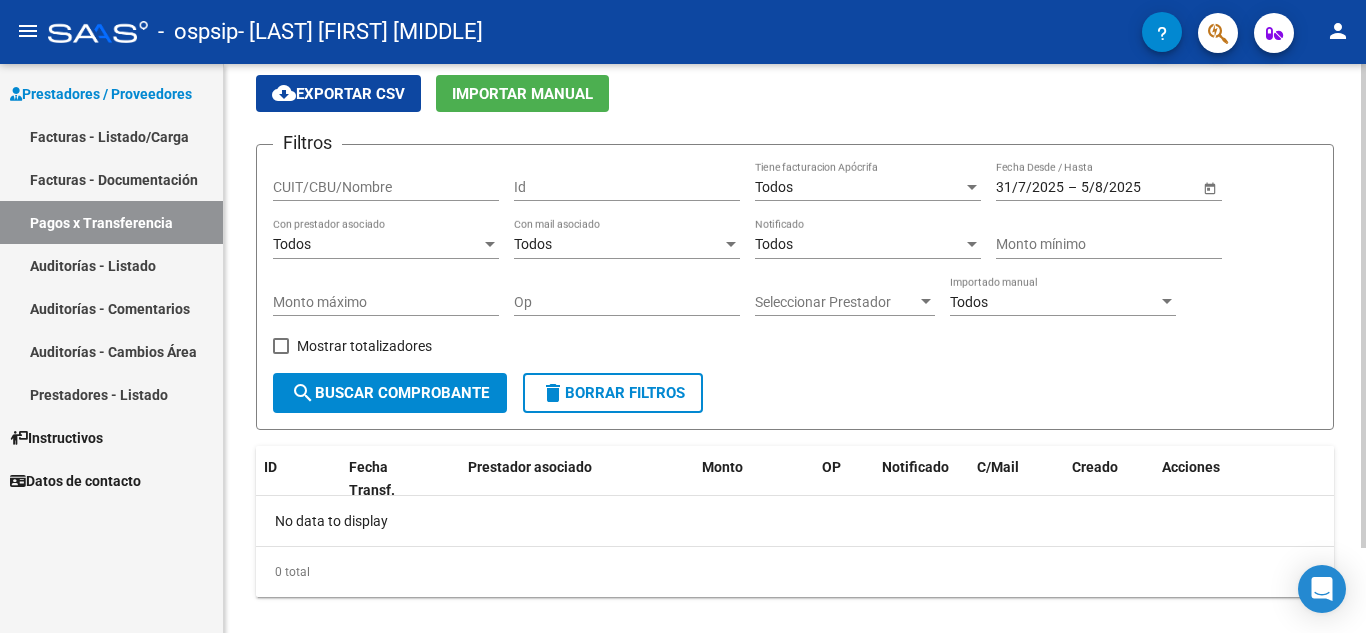 scroll, scrollTop: 100, scrollLeft: 0, axis: vertical 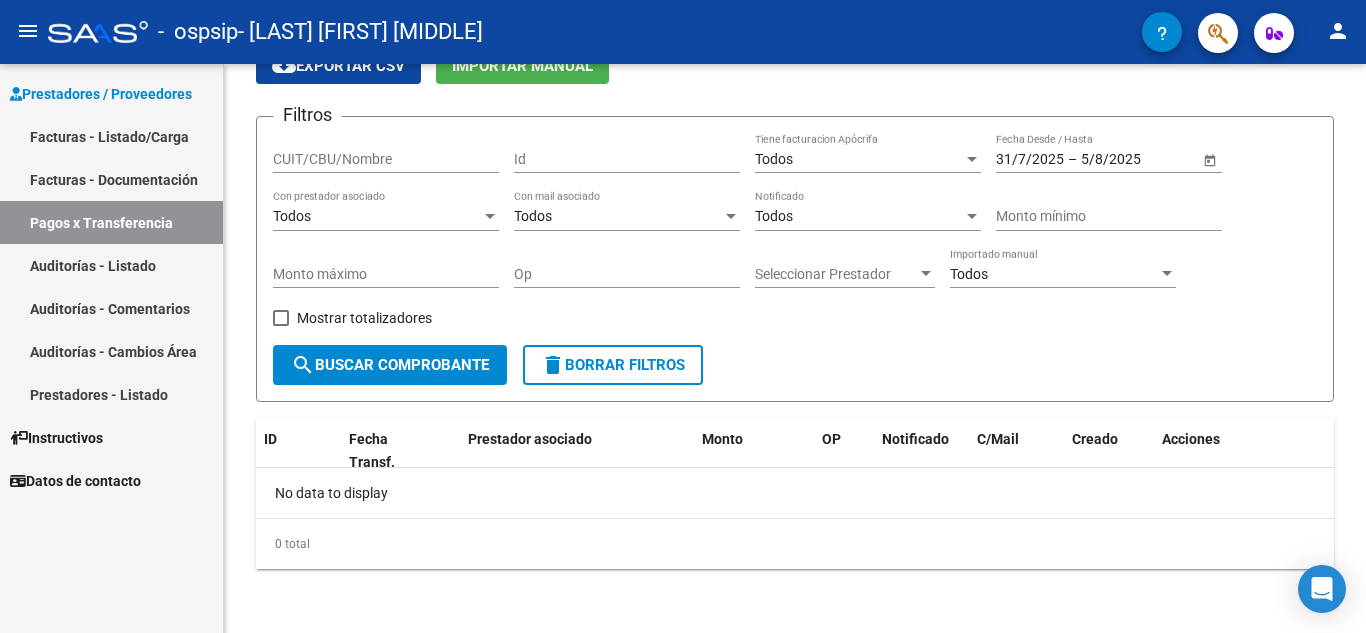 click on "Auditorías - Listado" at bounding box center (111, 265) 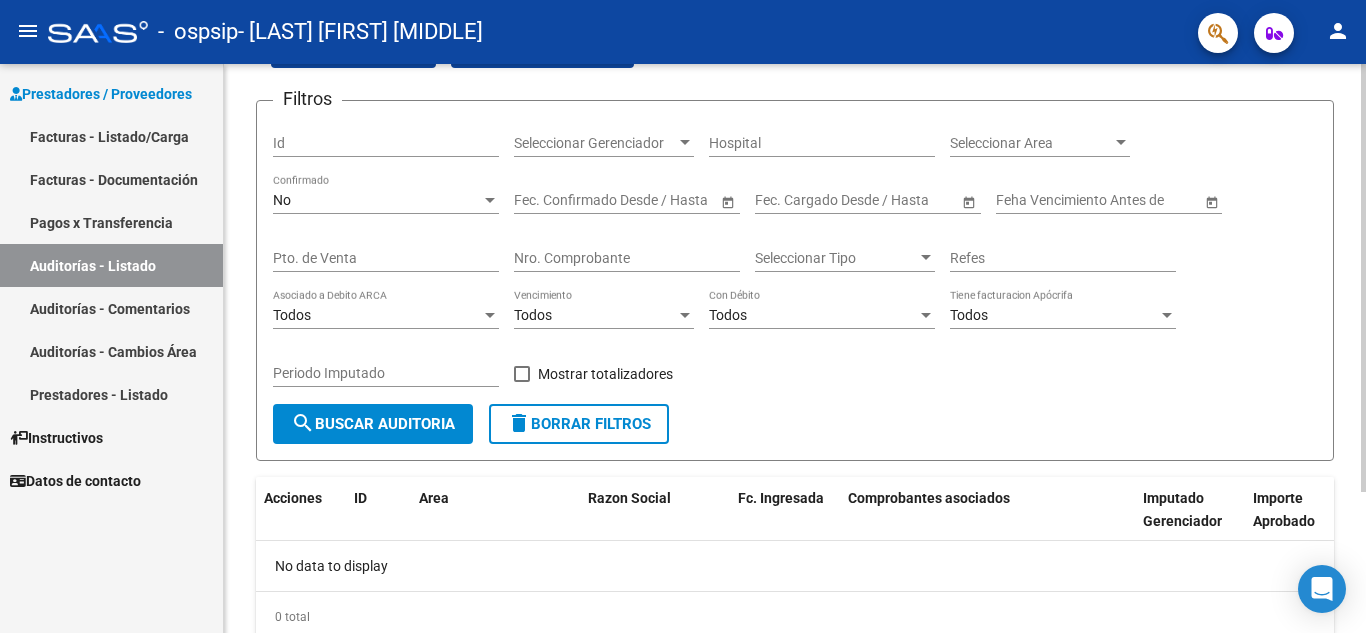scroll, scrollTop: 188, scrollLeft: 0, axis: vertical 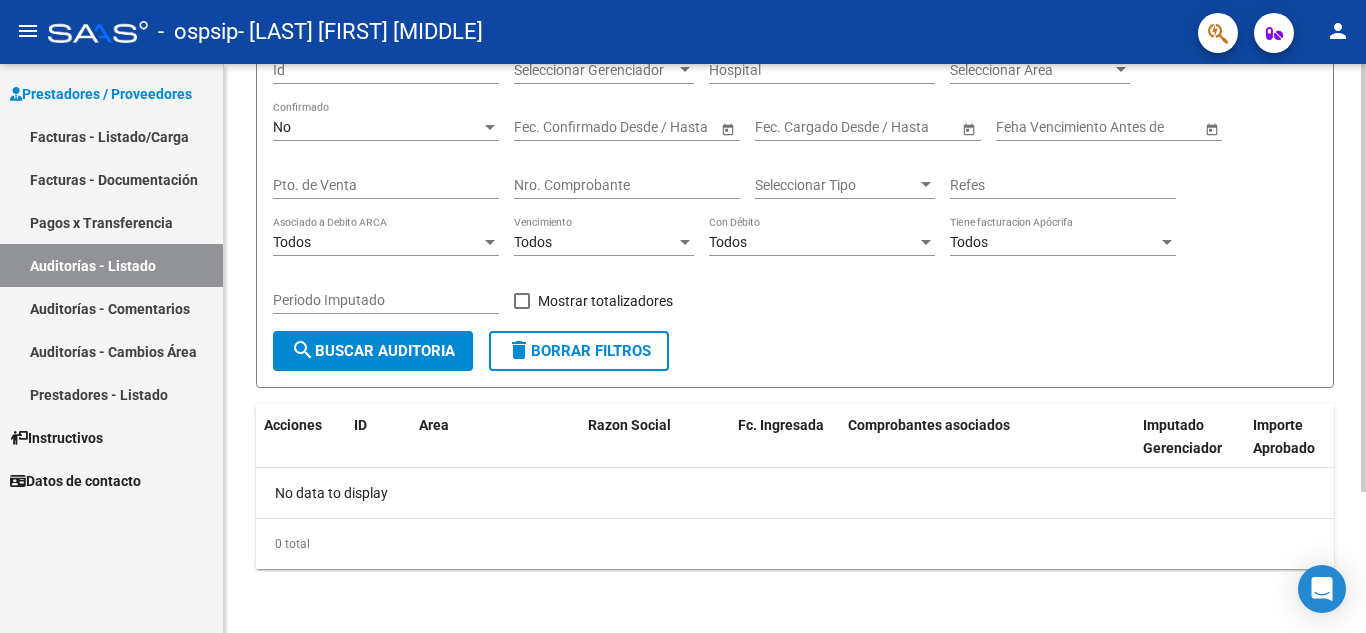 click on "search  Buscar Auditoria" 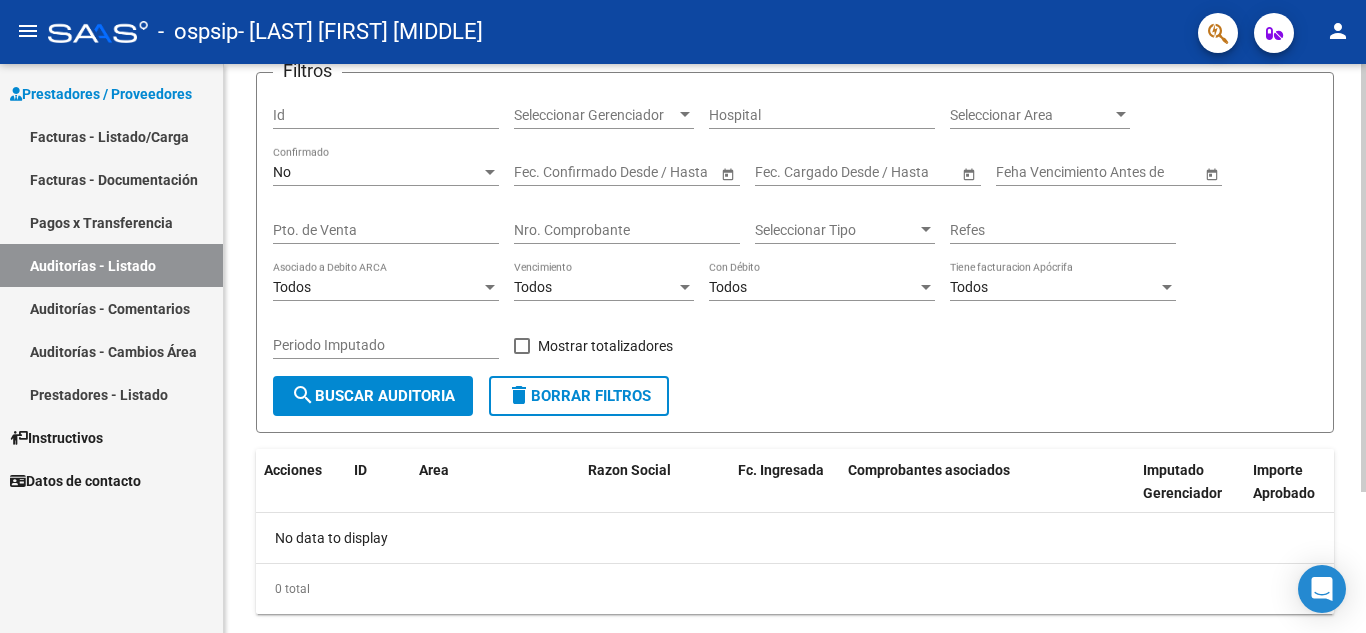 scroll, scrollTop: 188, scrollLeft: 0, axis: vertical 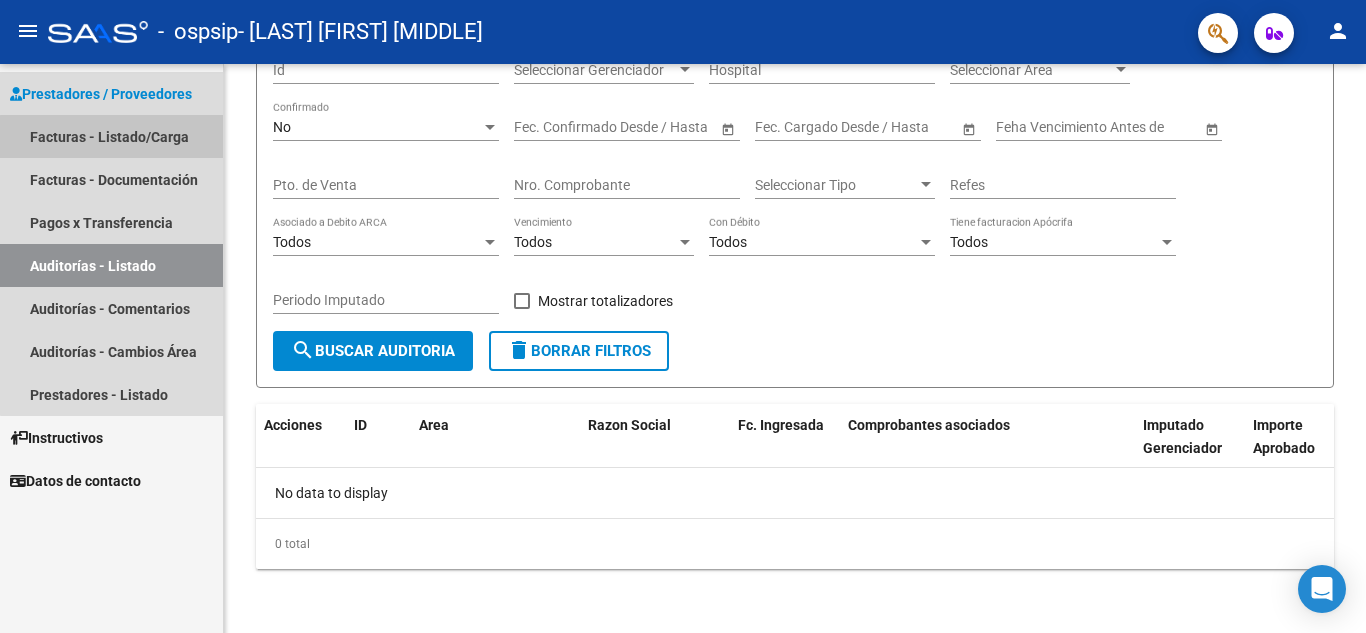 click on "Facturas - Listado/Carga" at bounding box center [111, 136] 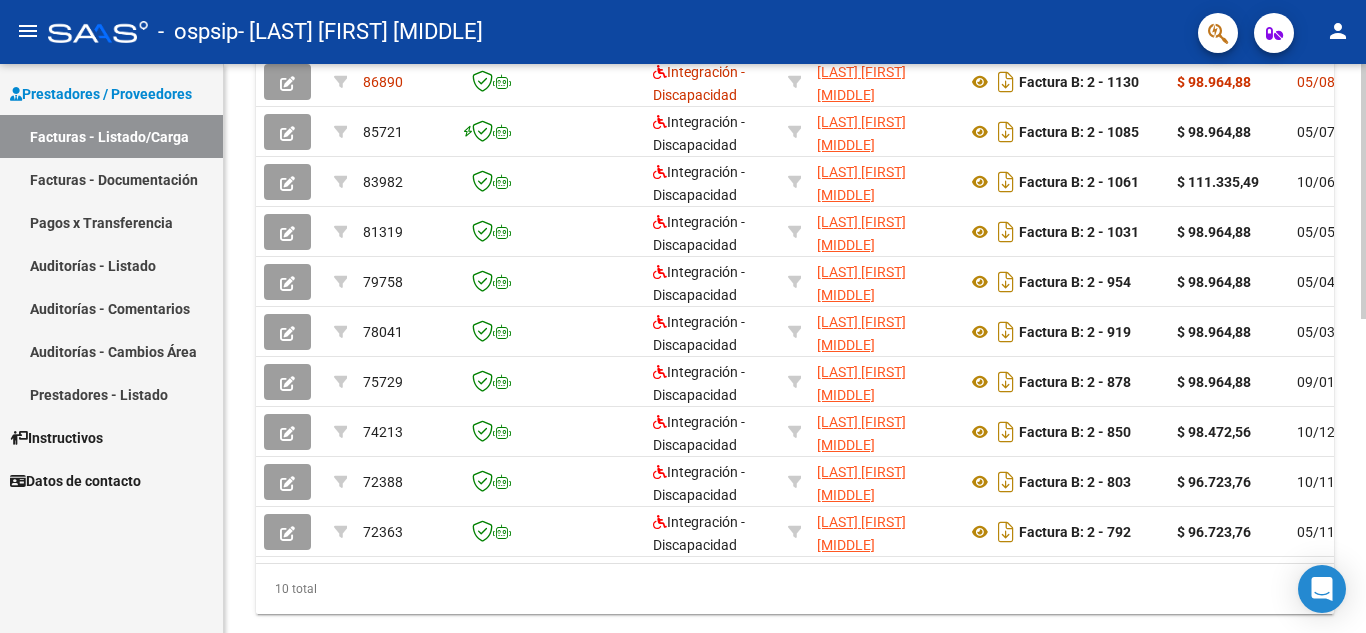 scroll, scrollTop: 699, scrollLeft: 0, axis: vertical 